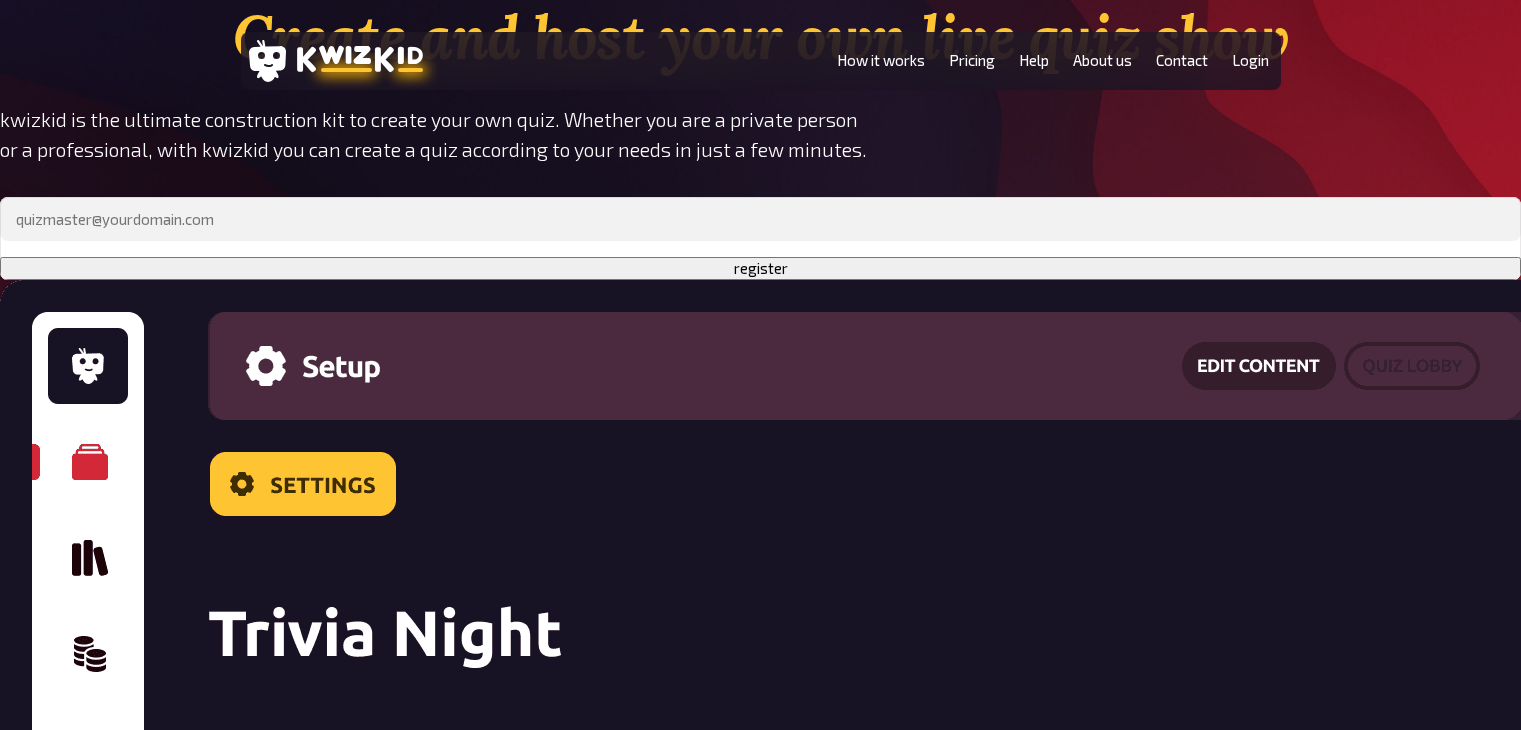 scroll, scrollTop: 0, scrollLeft: 0, axis: both 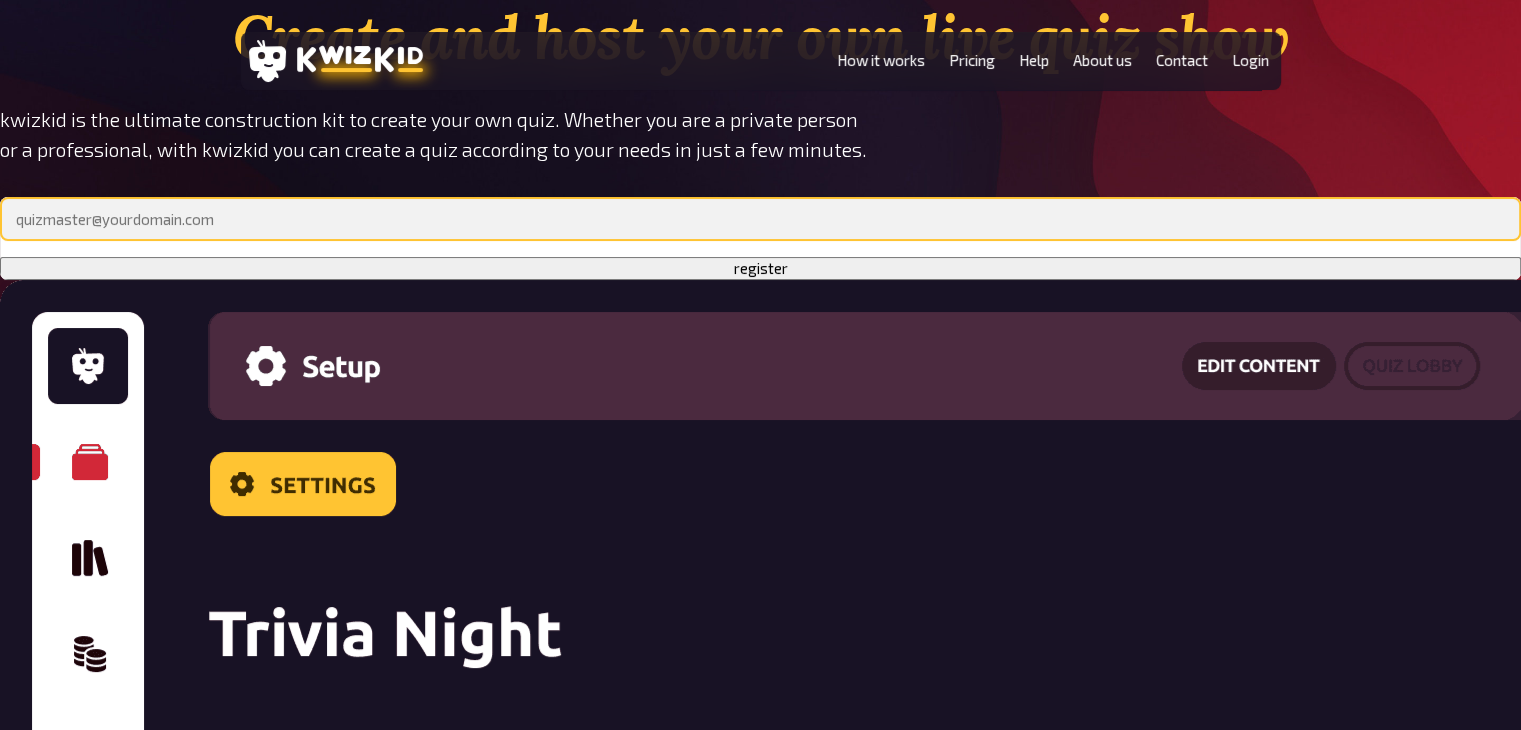 click at bounding box center (760, 219) 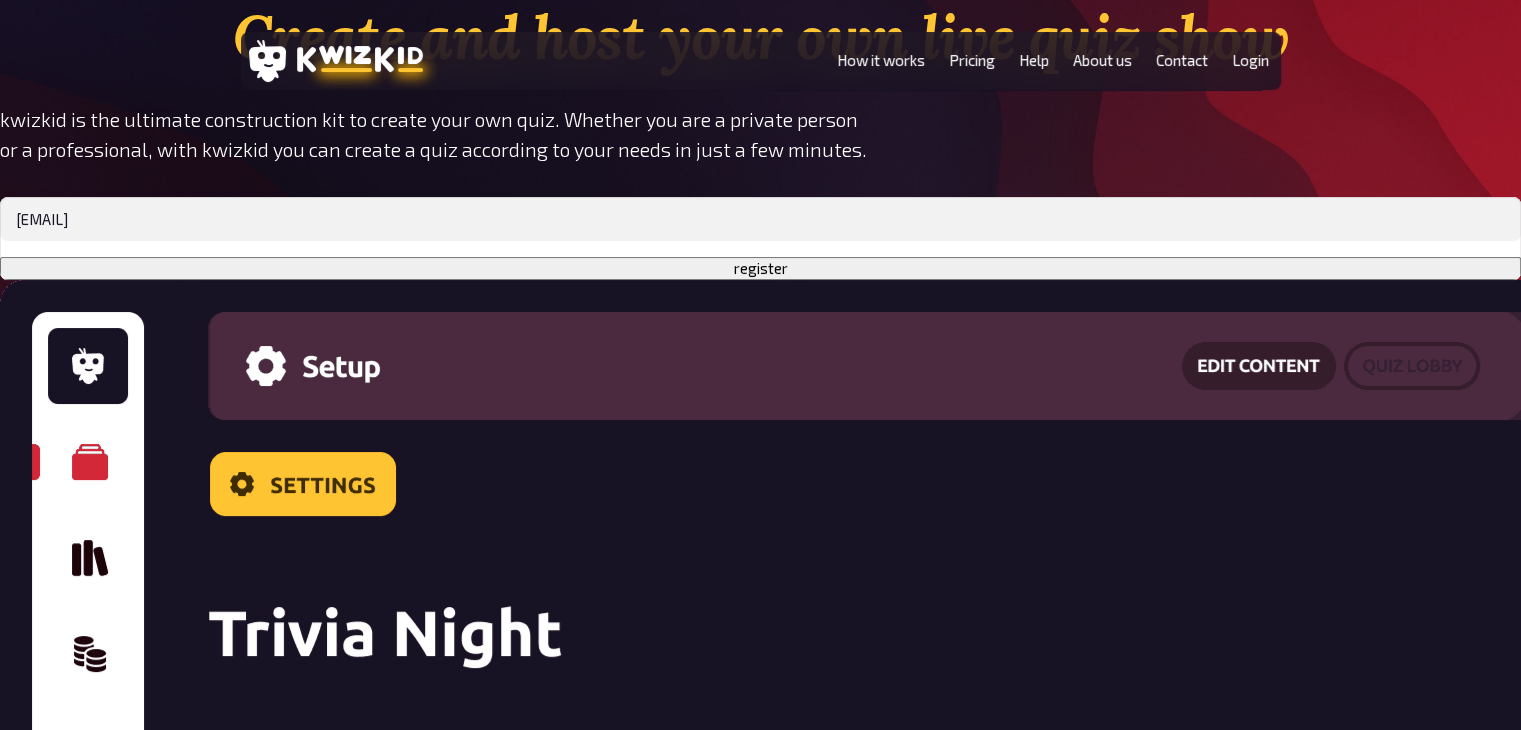 click on "register" at bounding box center (760, 268) 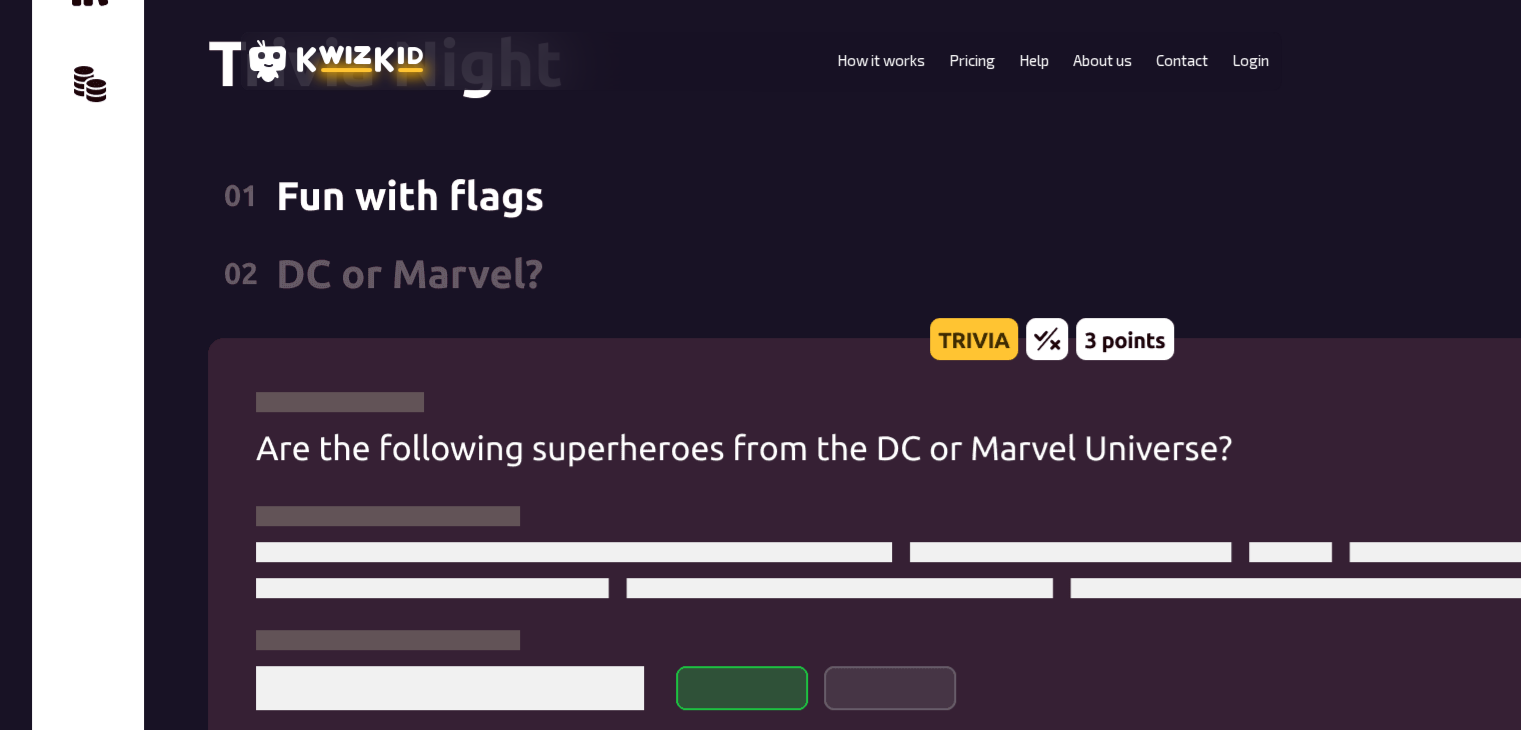 scroll, scrollTop: 600, scrollLeft: 0, axis: vertical 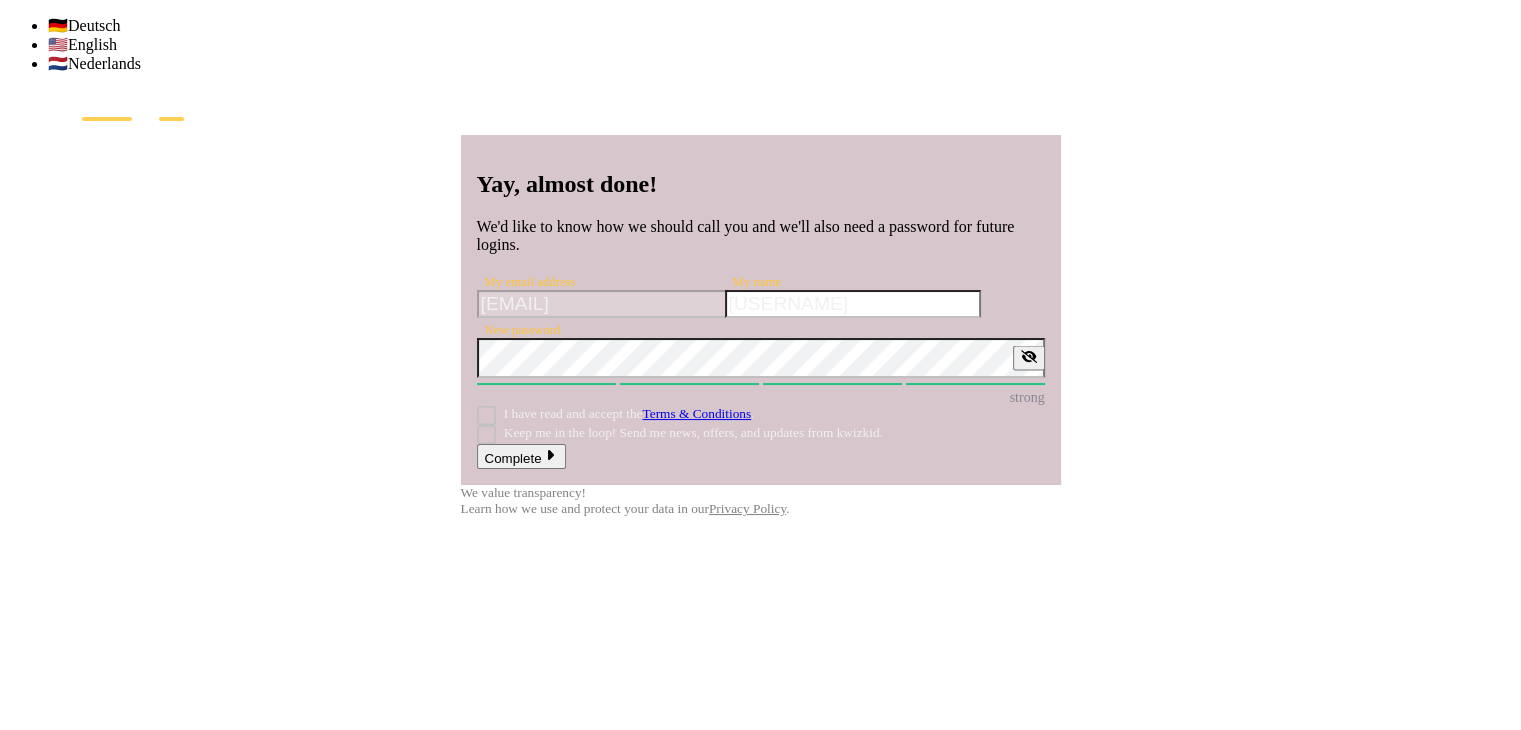 click on "Complete" at bounding box center (521, 456) 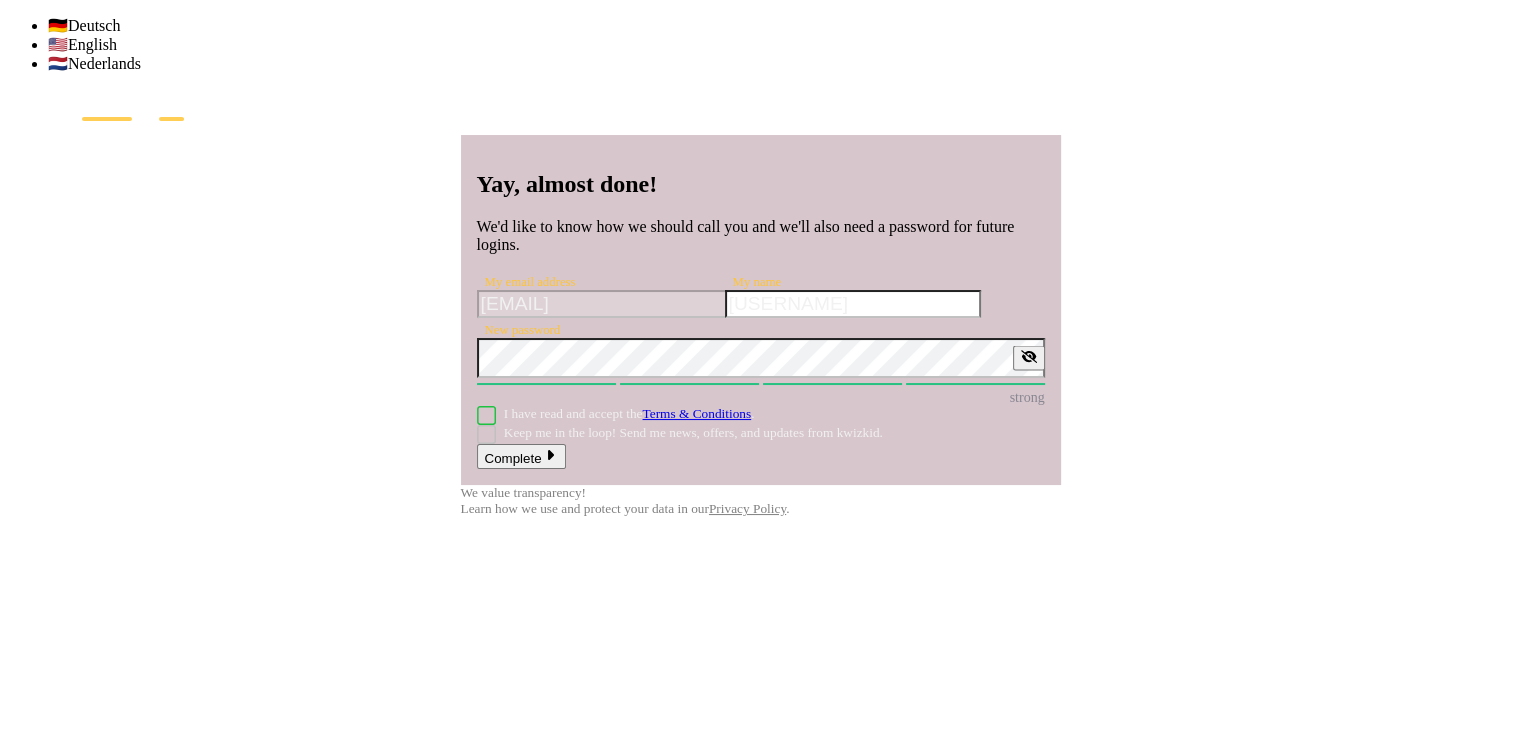 checkbox on "true" 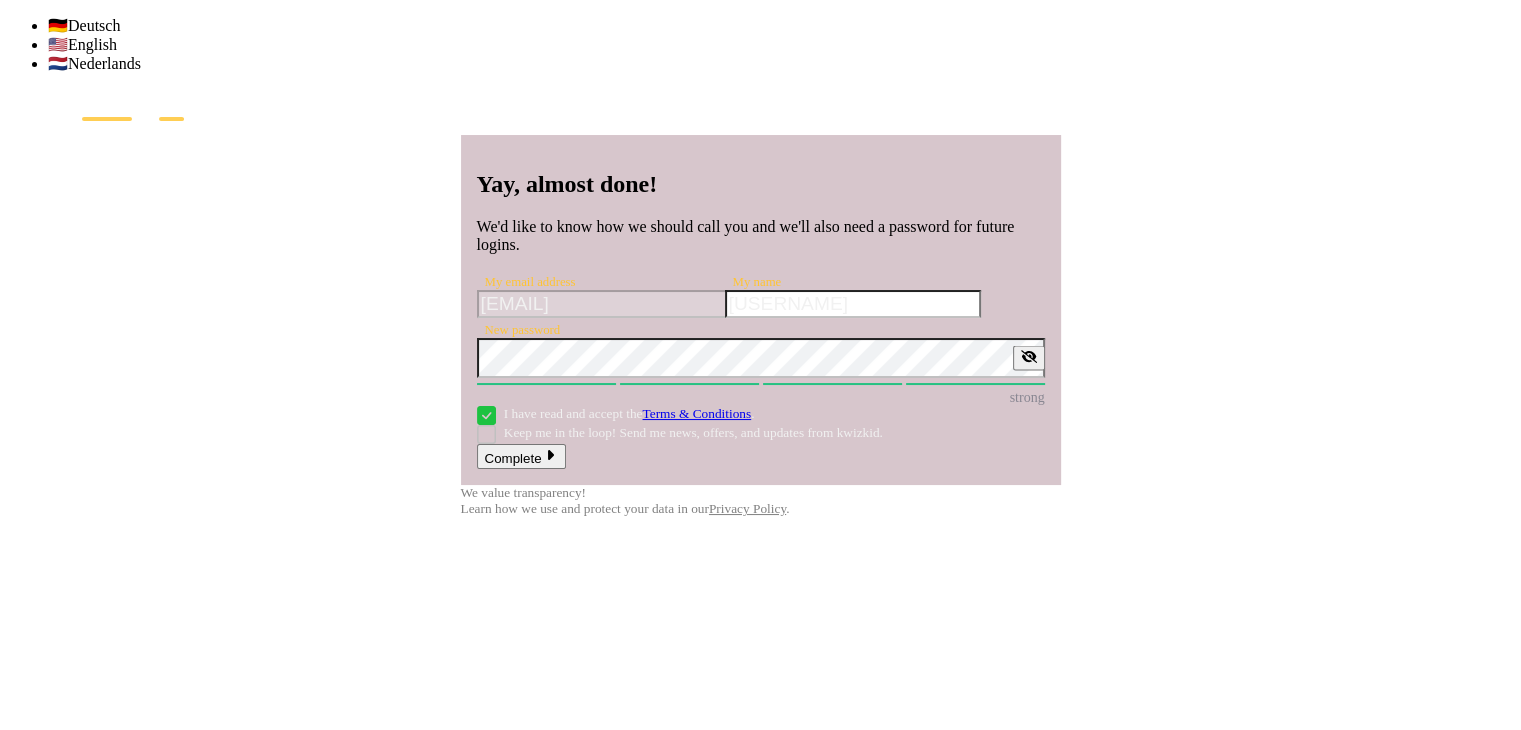 click on "Complete" at bounding box center (521, 456) 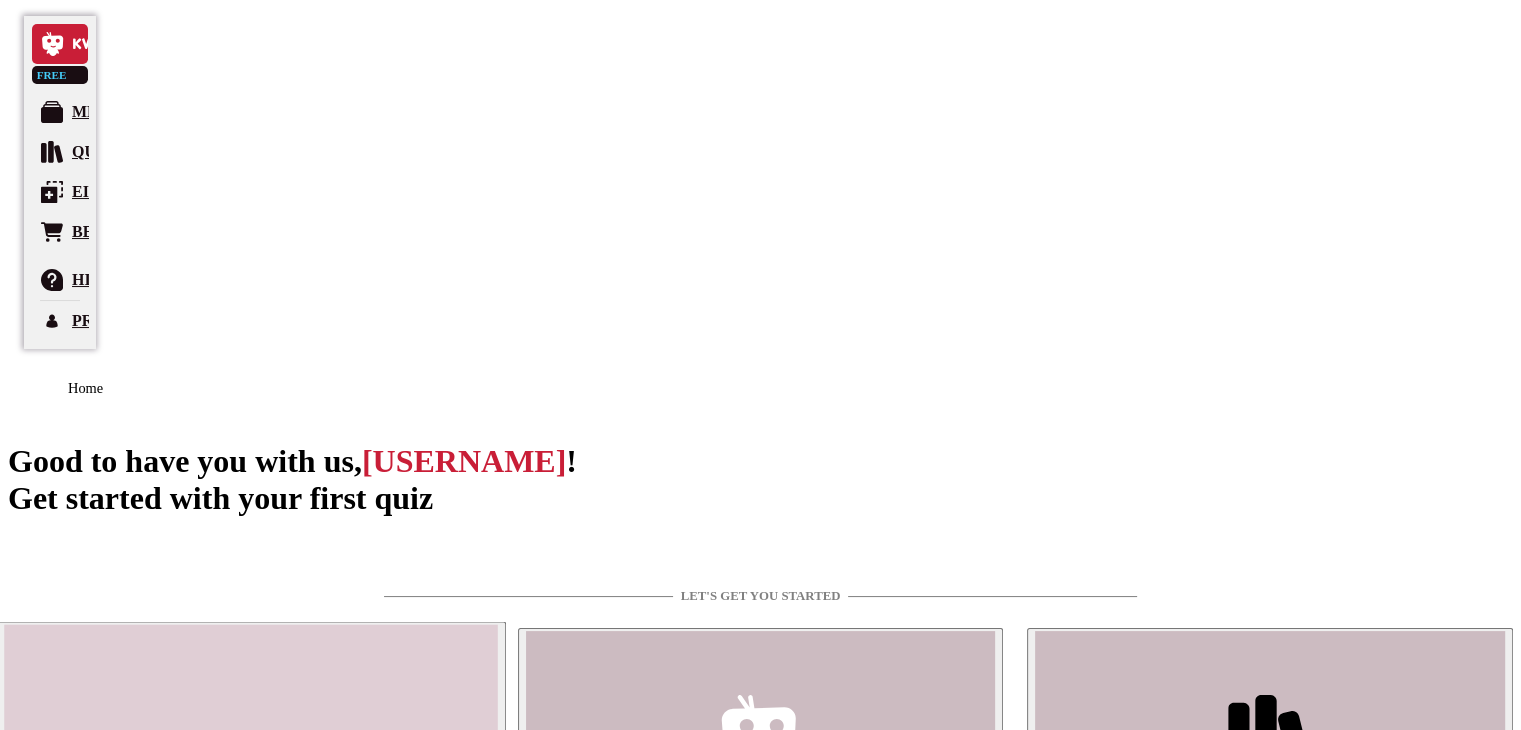 click on "Create new quiz" at bounding box center [250, 825] 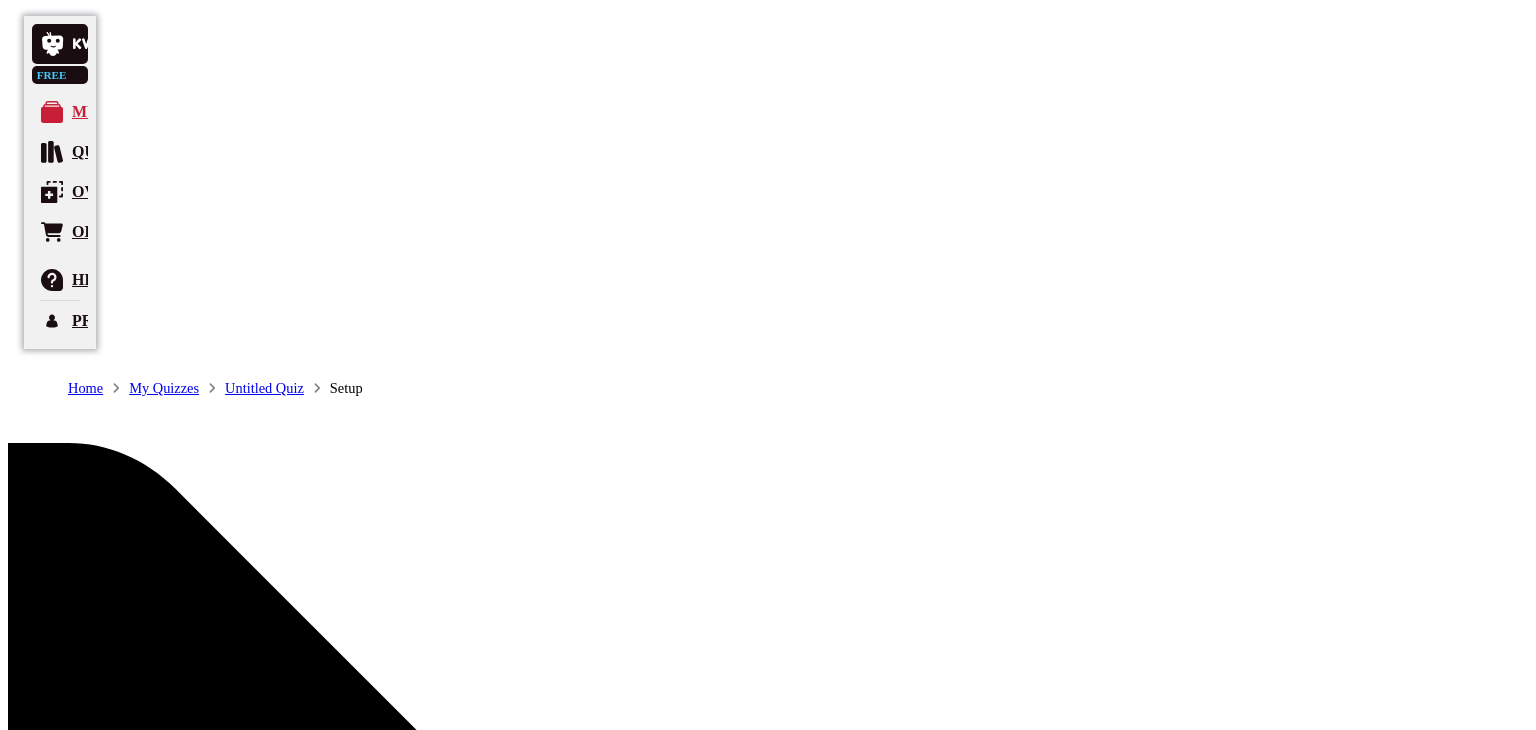 click on "True / False" at bounding box center [175, 13209] 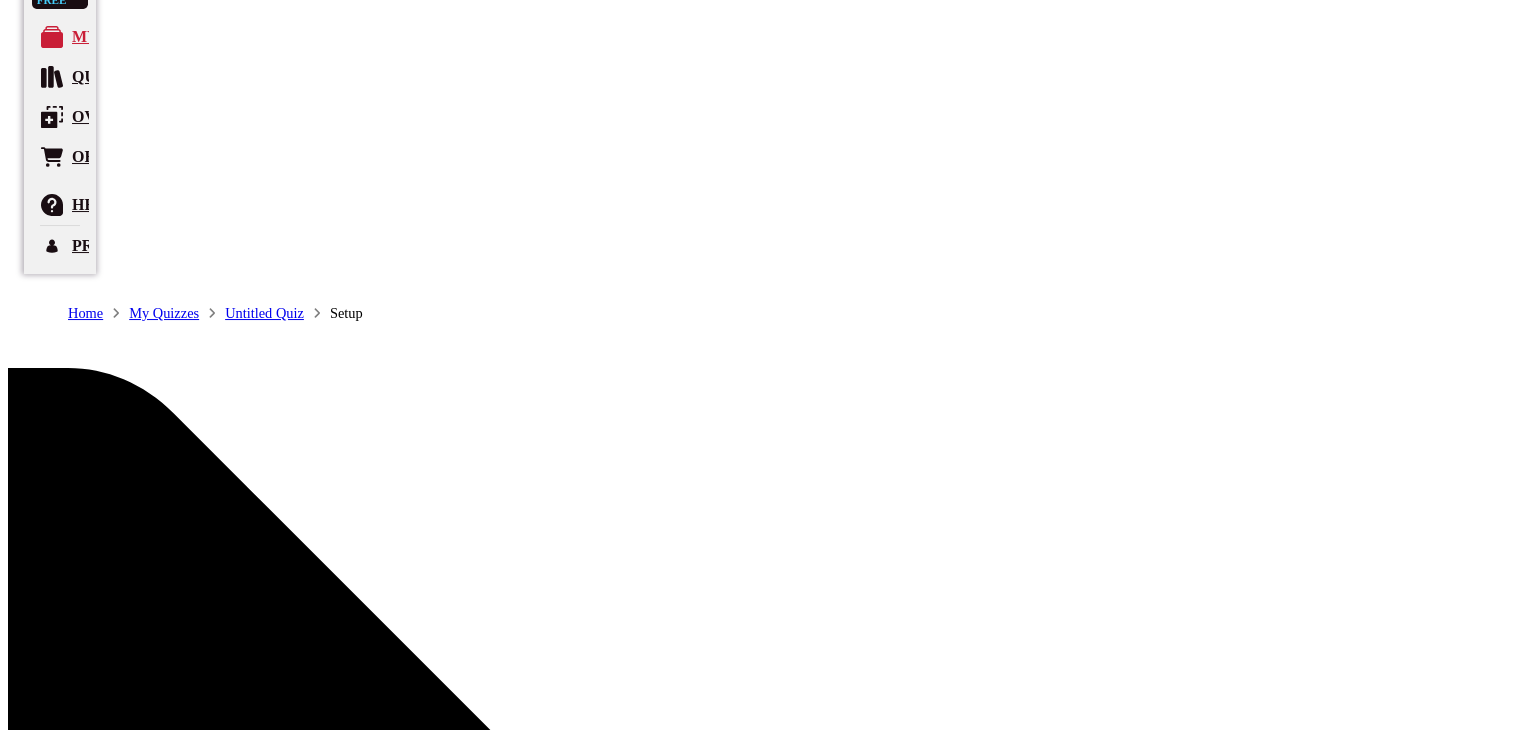 scroll, scrollTop: 124, scrollLeft: 0, axis: vertical 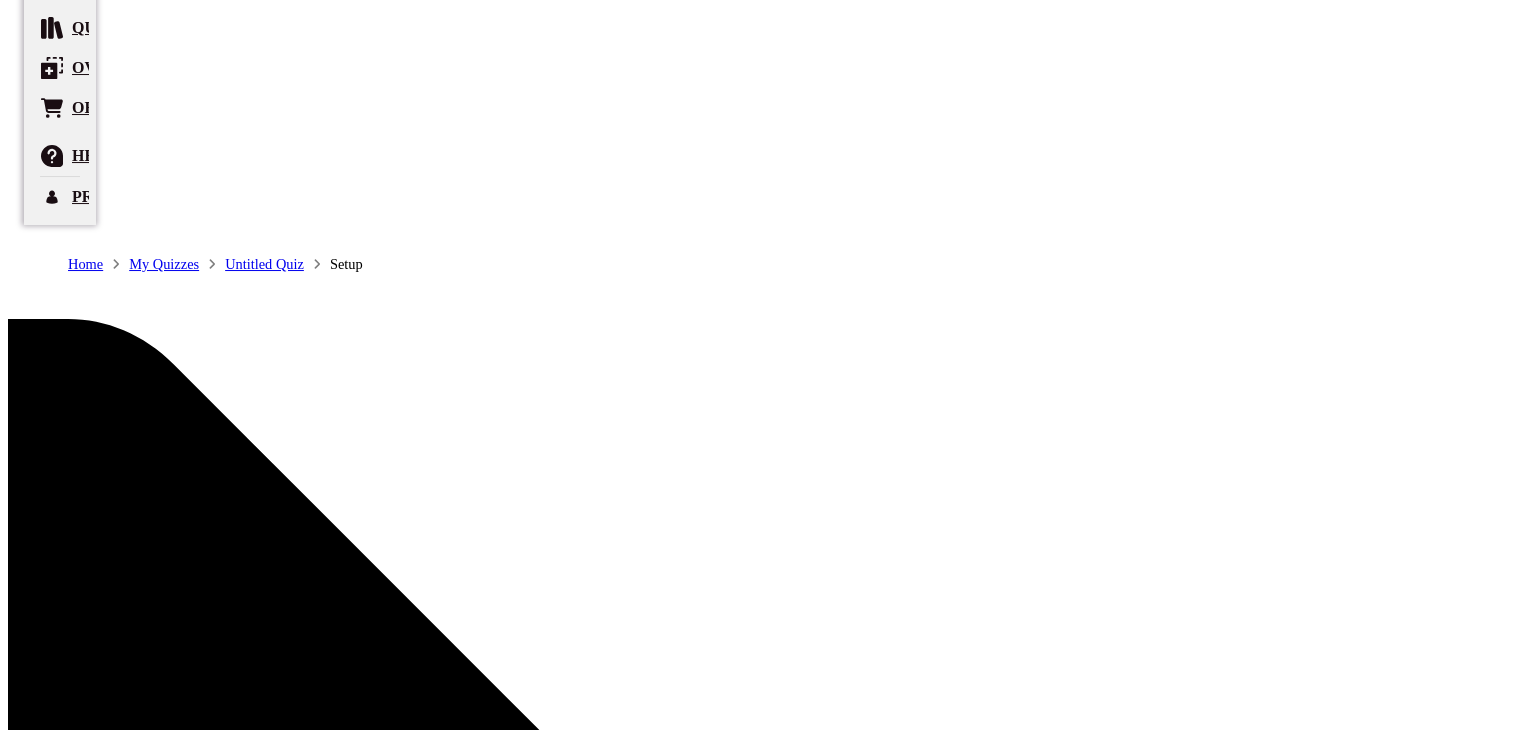click at bounding box center (75, 12973) 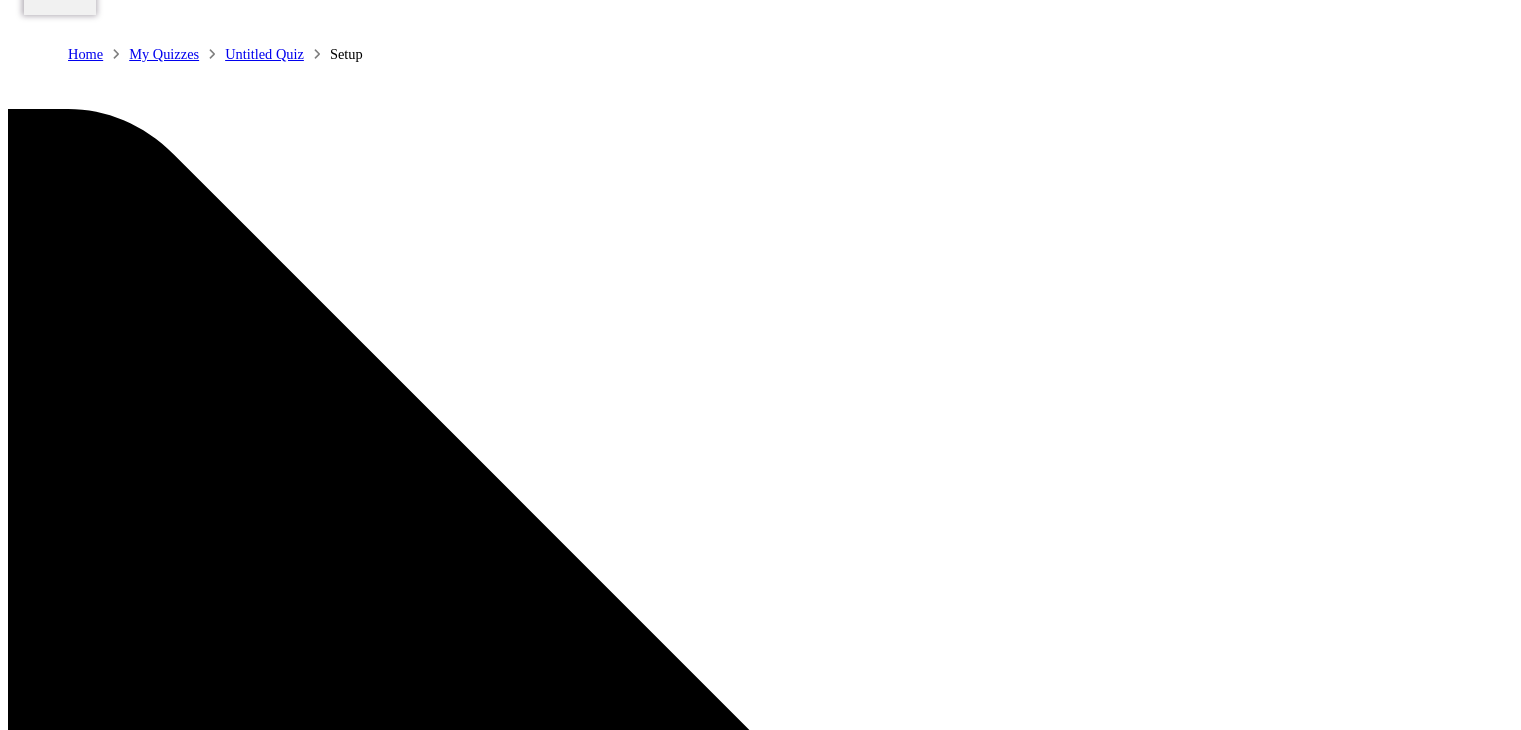 scroll, scrollTop: 337, scrollLeft: 0, axis: vertical 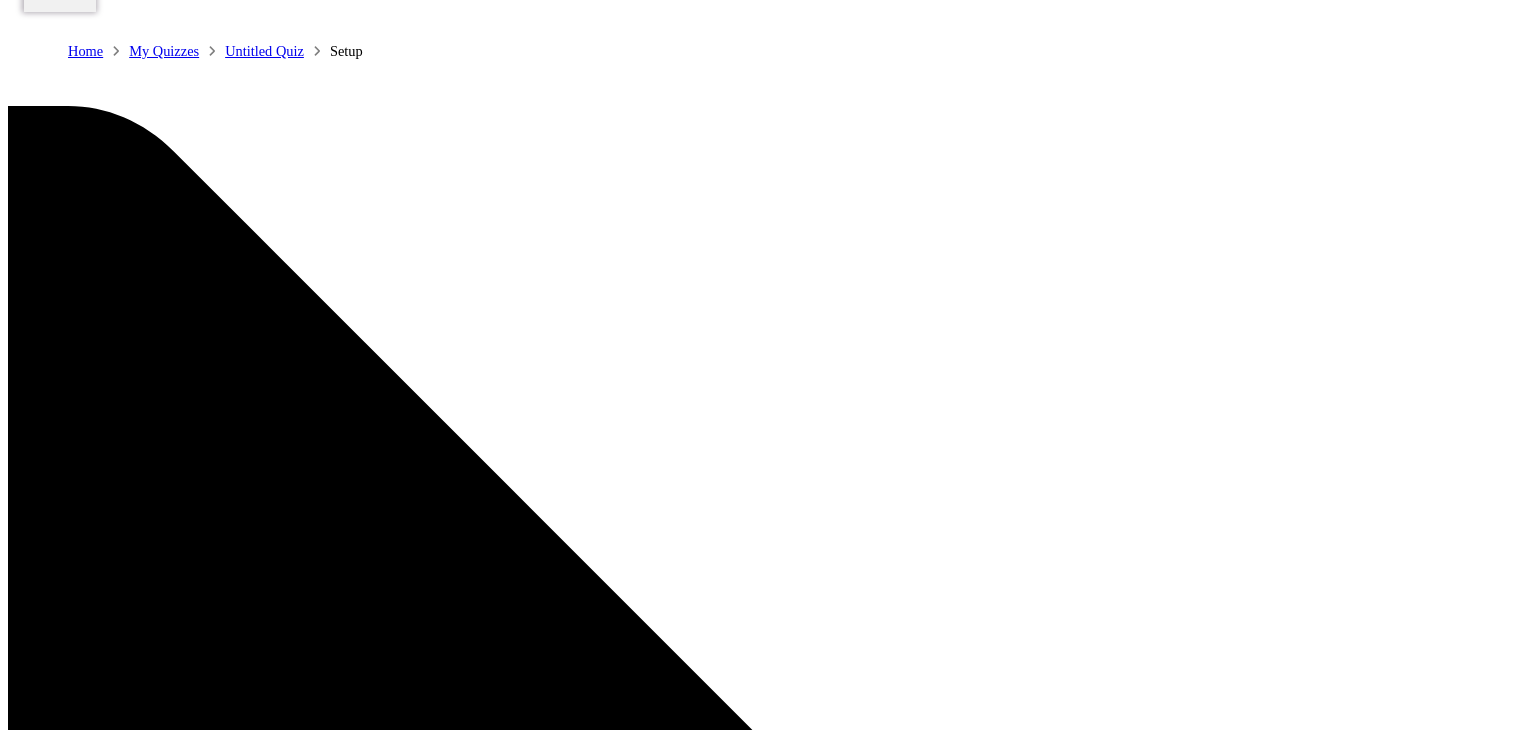 click on "option 1" at bounding box center (134, 13137) 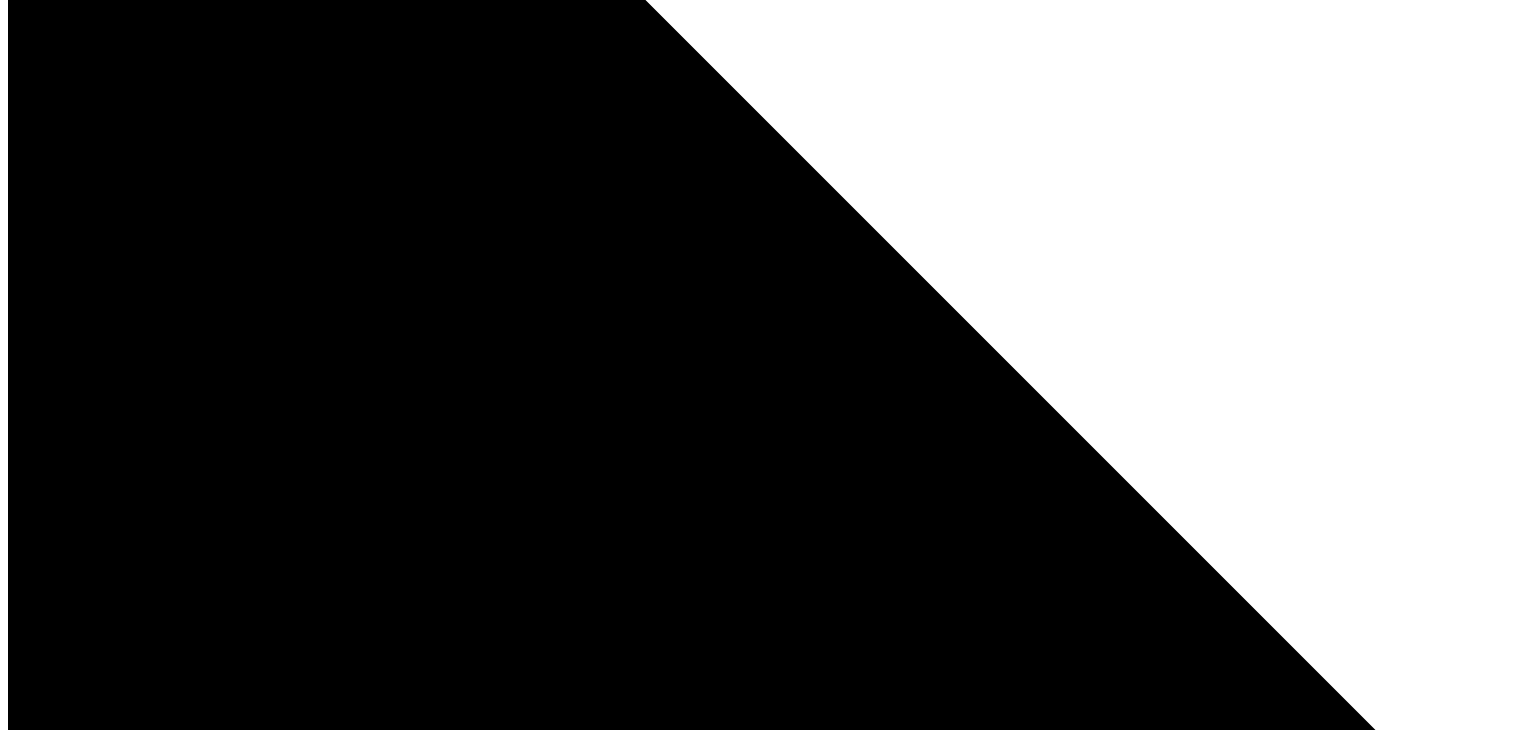 scroll, scrollTop: 967, scrollLeft: 0, axis: vertical 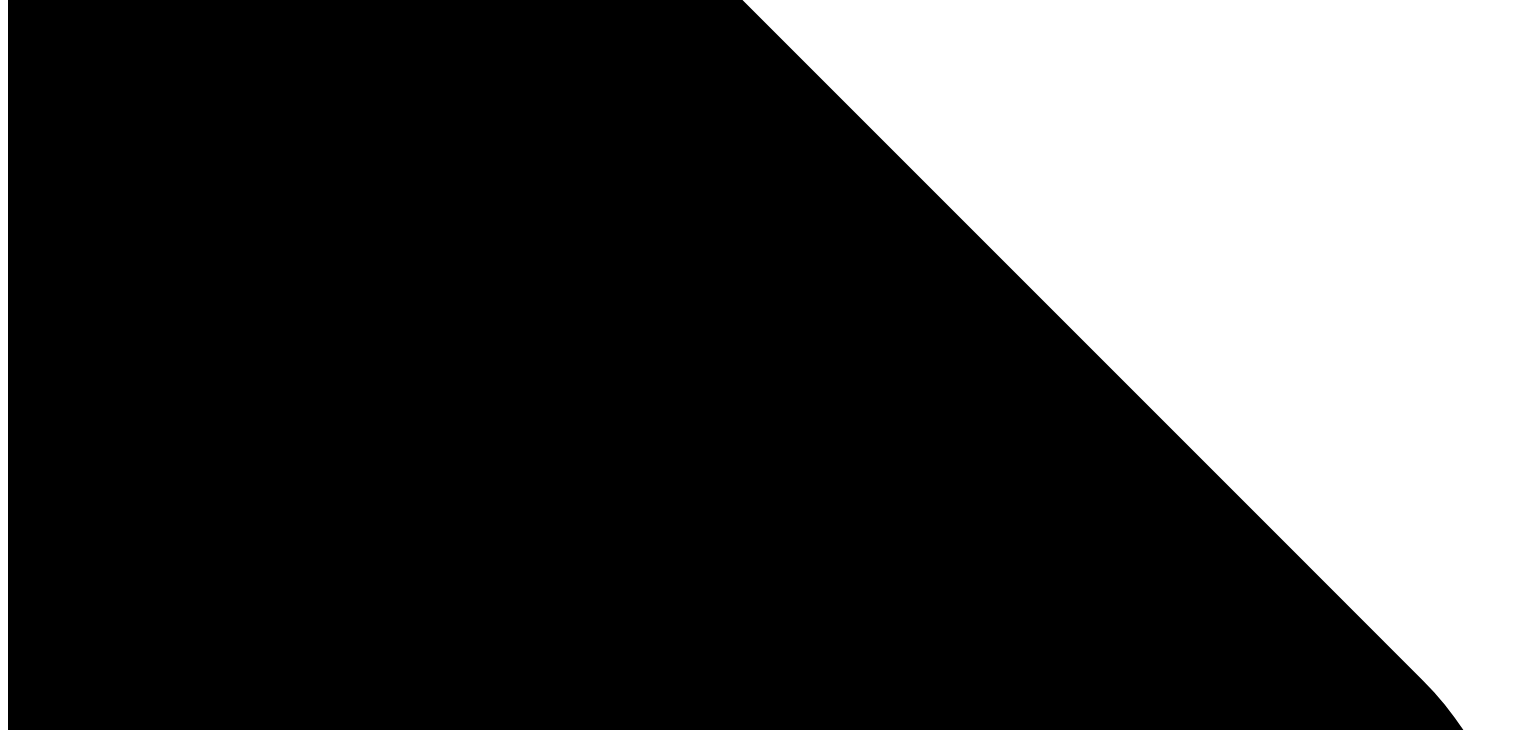 click on "Multiple Choice" at bounding box center [123, 14873] 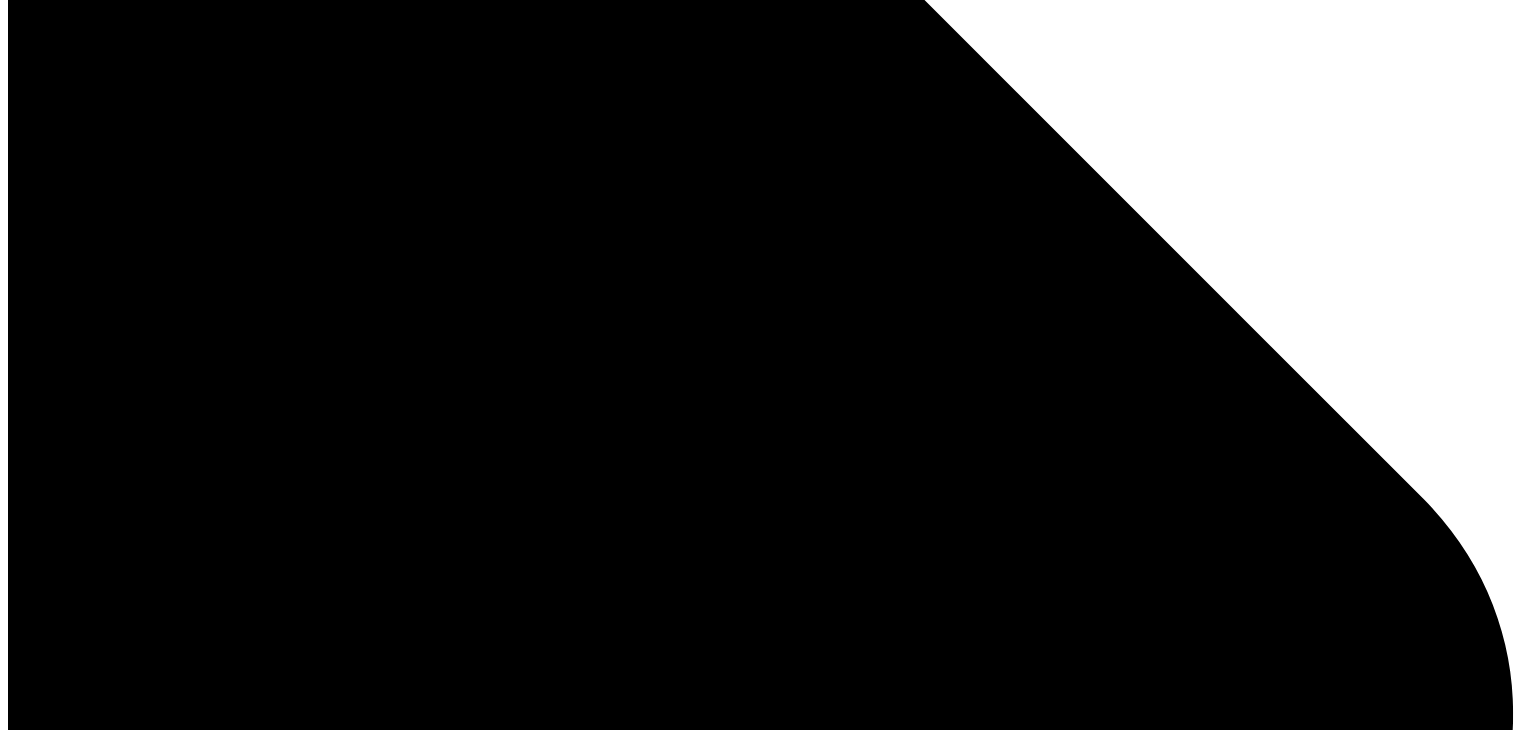 scroll, scrollTop: 1241, scrollLeft: 0, axis: vertical 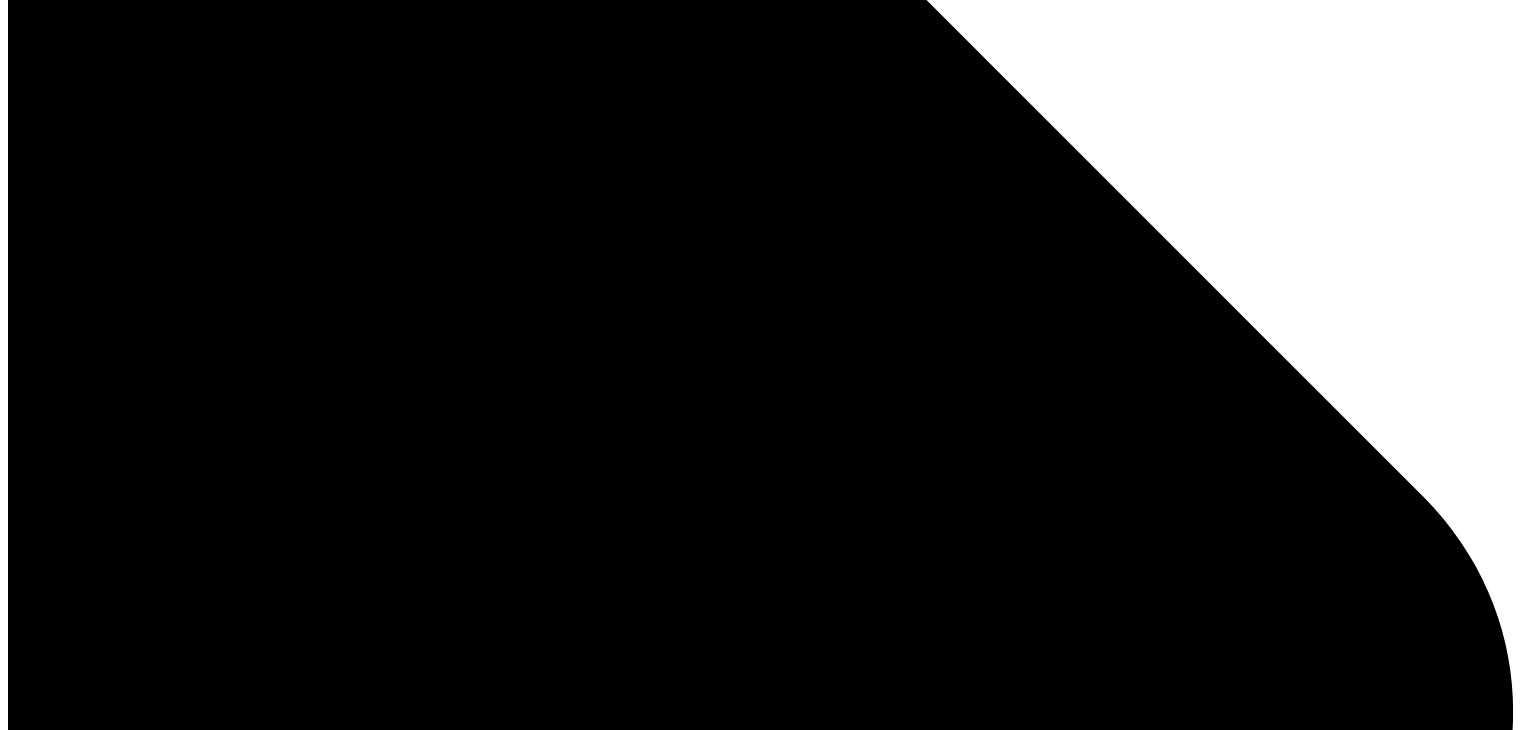 click on "Create question" at bounding box center [335, 15030] 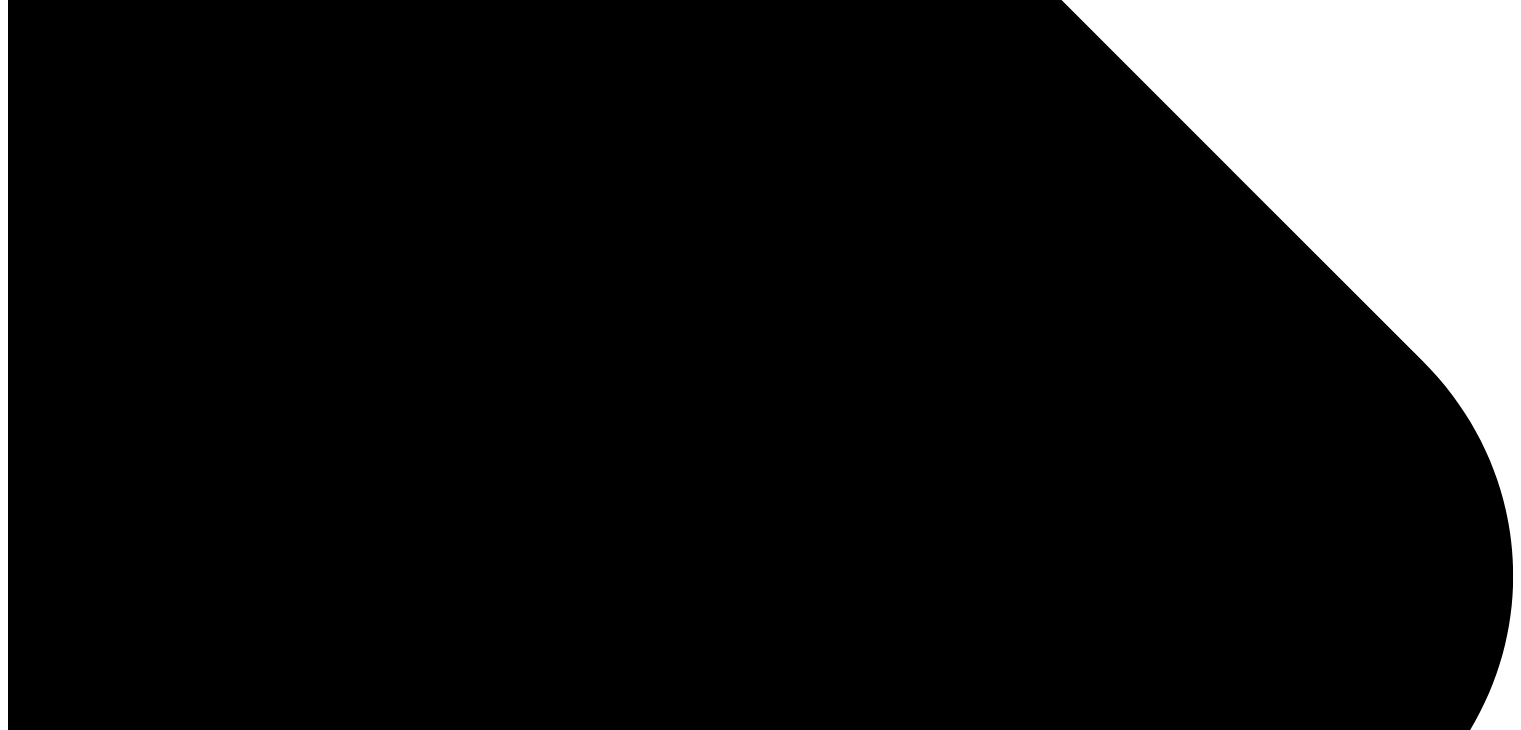 scroll, scrollTop: 1374, scrollLeft: 0, axis: vertical 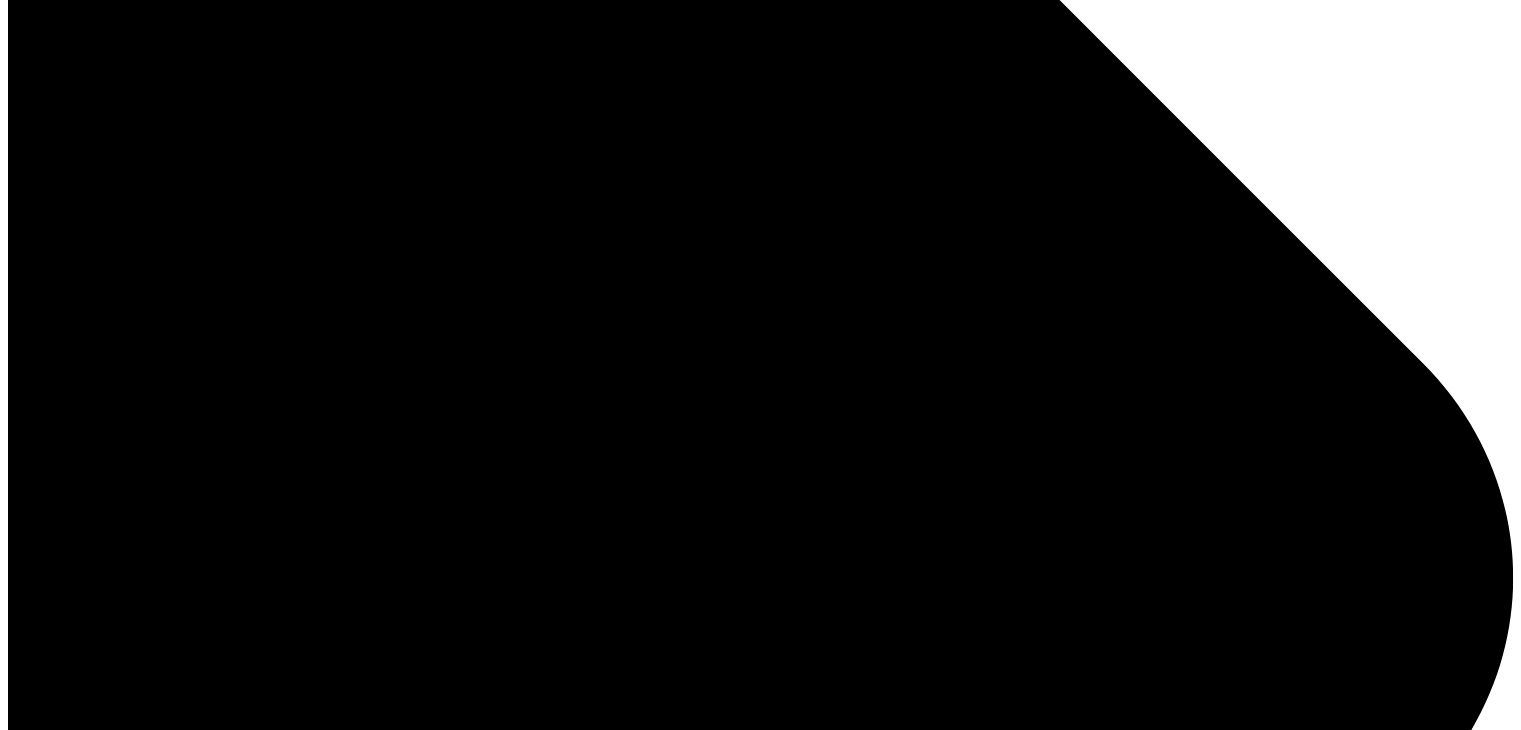 click on "Question 2" at bounding box center [59, 14629] 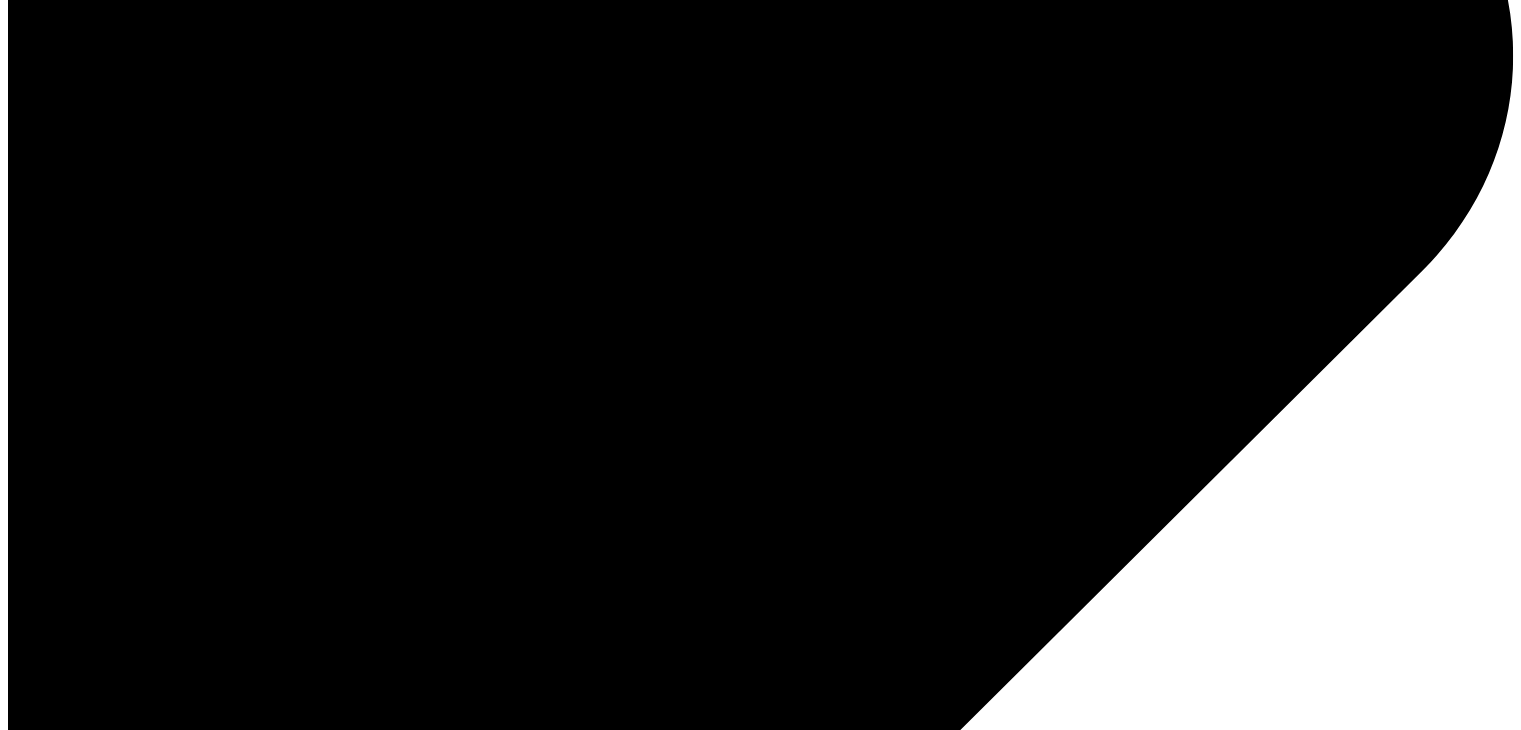 scroll, scrollTop: 2016, scrollLeft: 0, axis: vertical 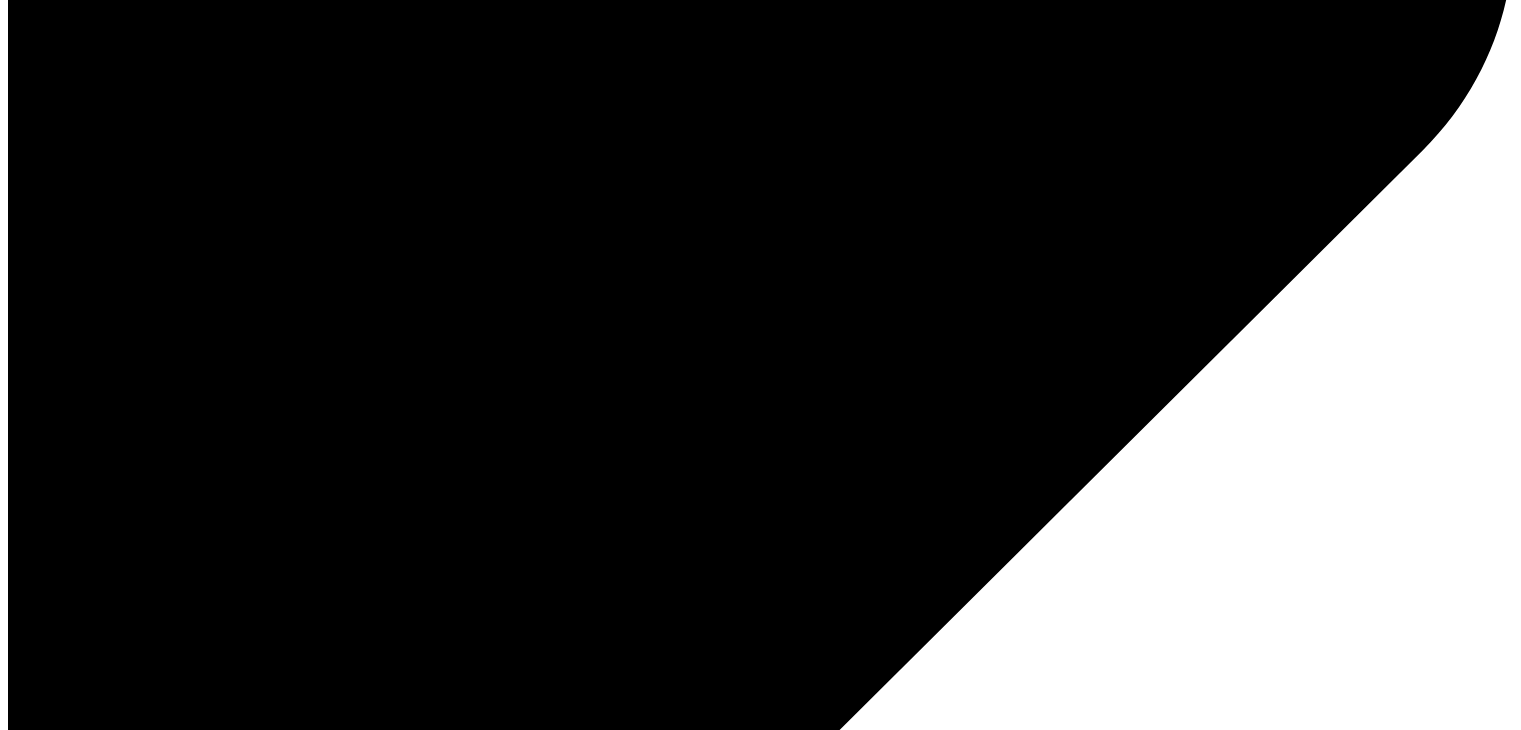 click on "True / False" at bounding box center (175, 15517) 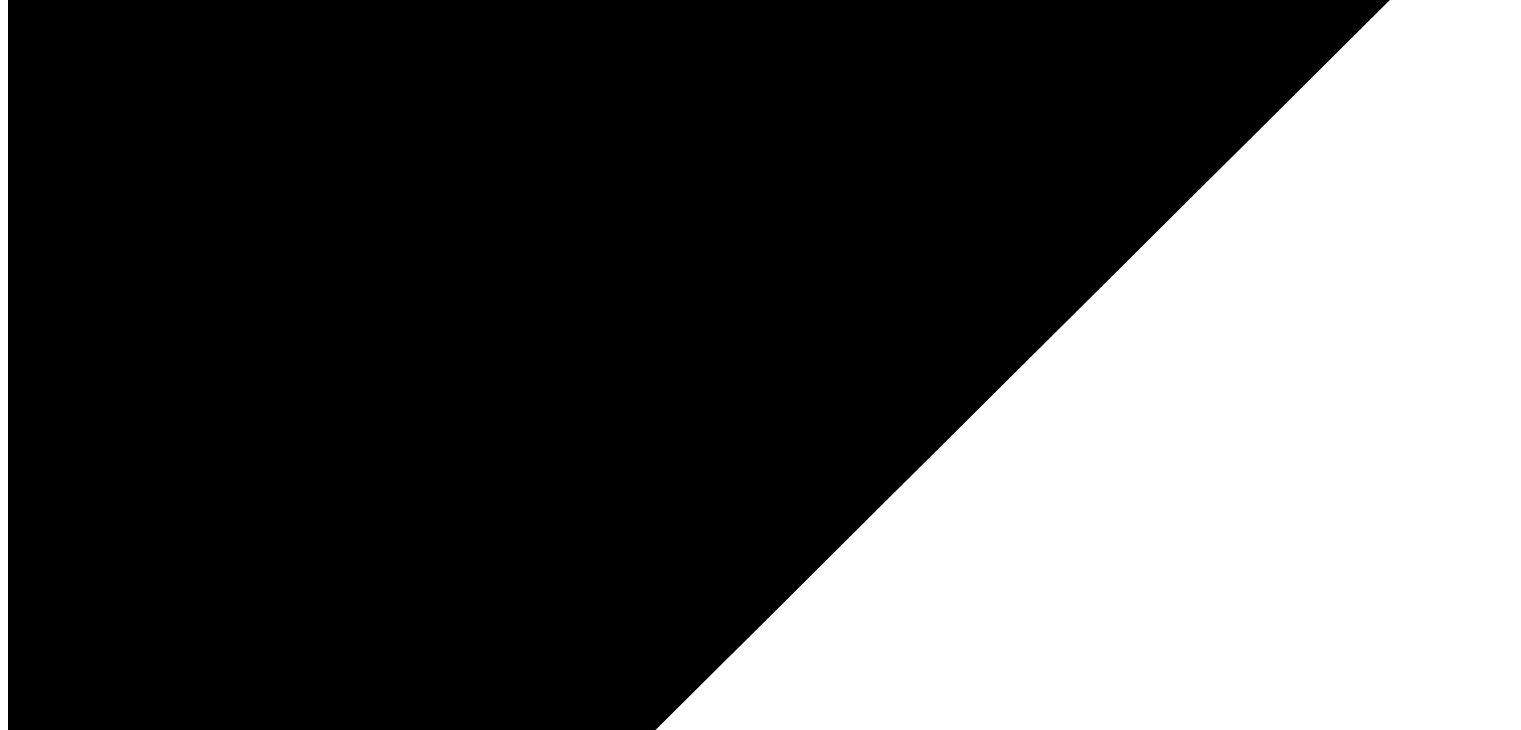 scroll, scrollTop: 2201, scrollLeft: 0, axis: vertical 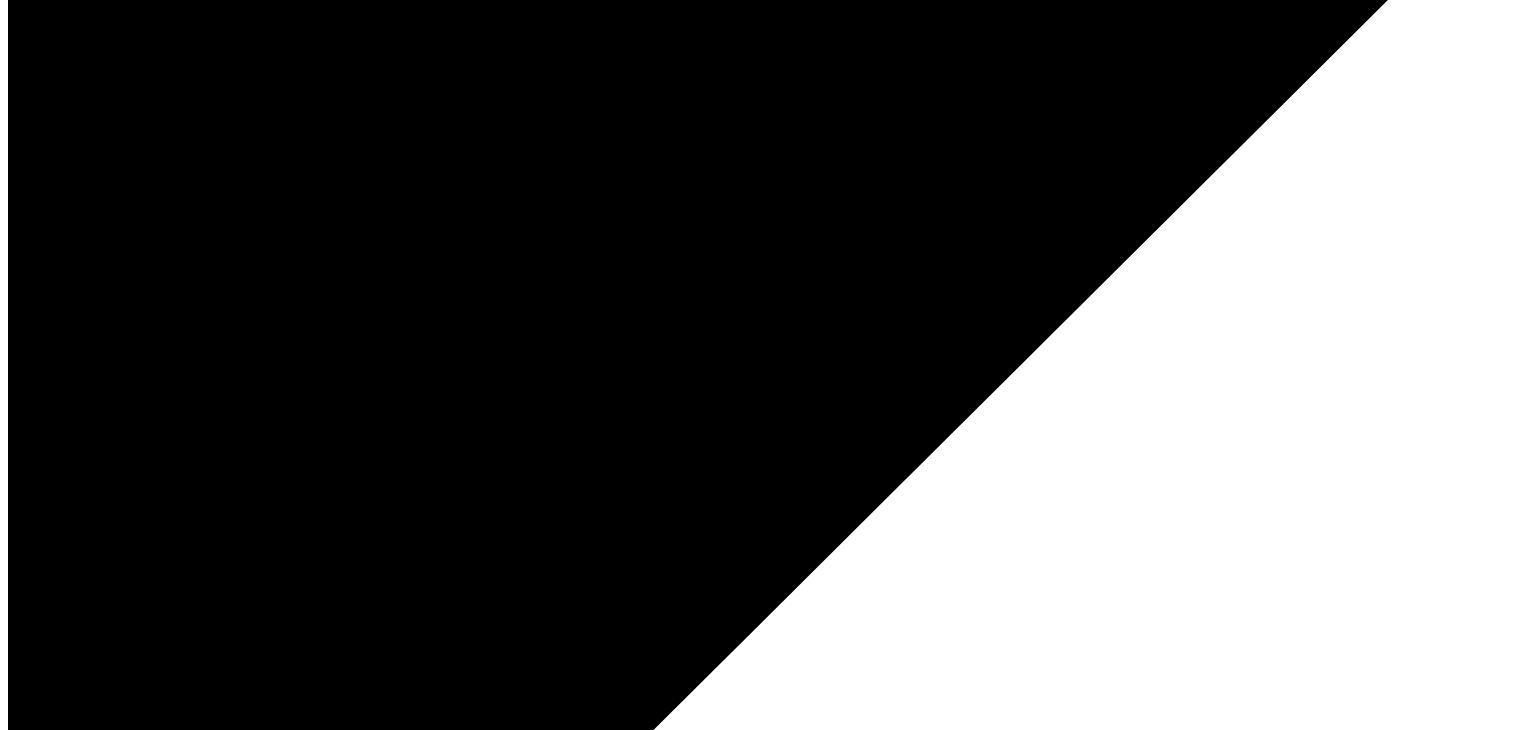 click on "Create question" at bounding box center (335, 15674) 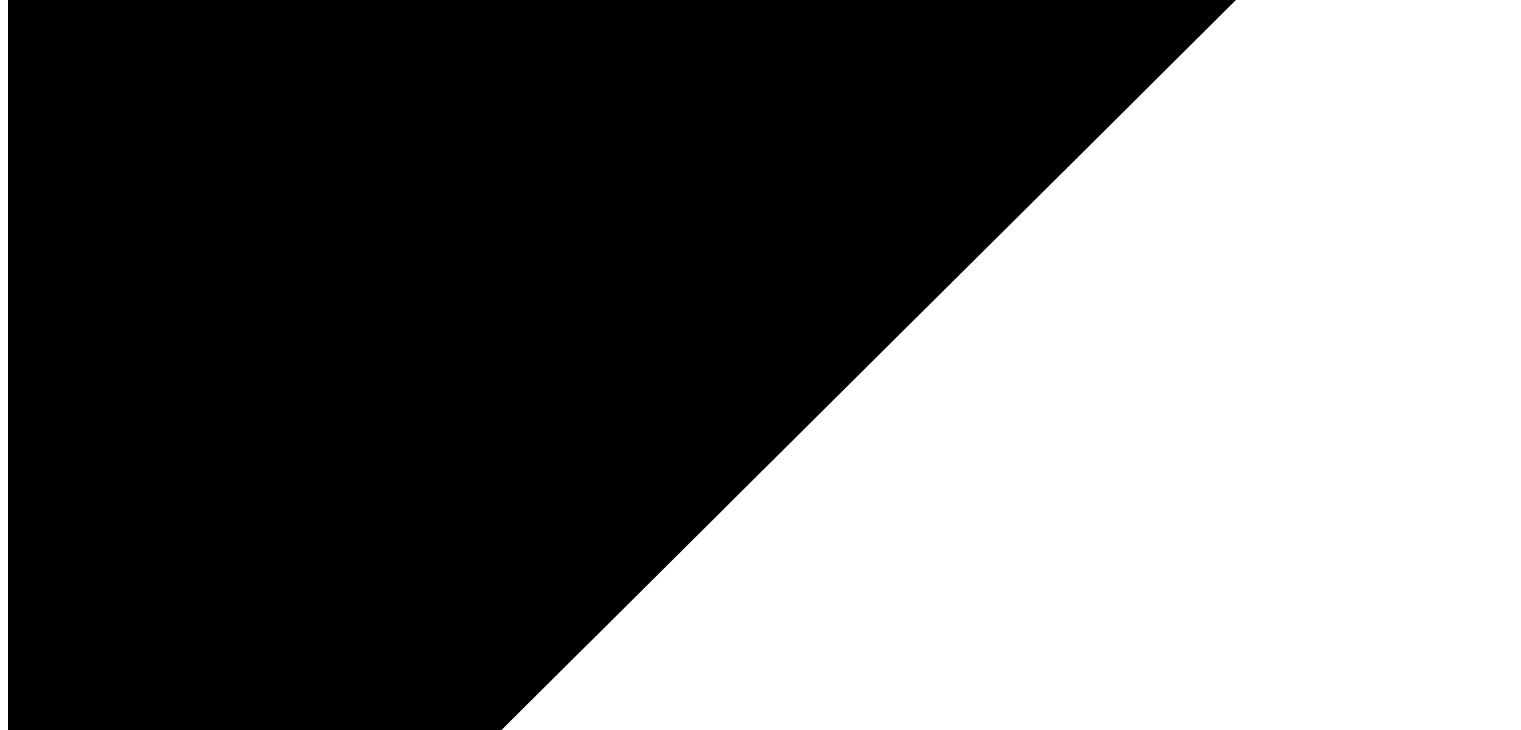 scroll, scrollTop: 2378, scrollLeft: 0, axis: vertical 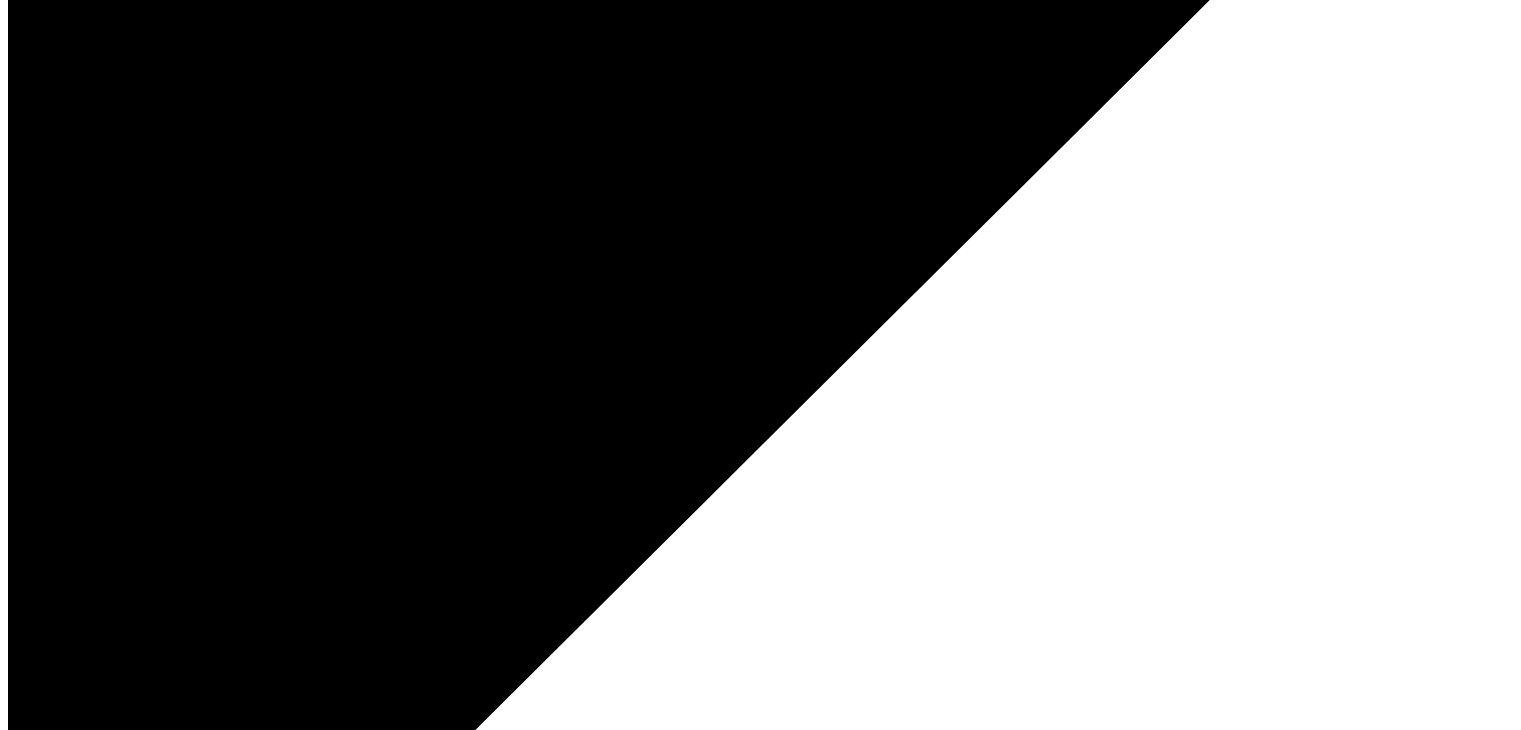 click on "add assertion" at bounding box center [760, 15494] 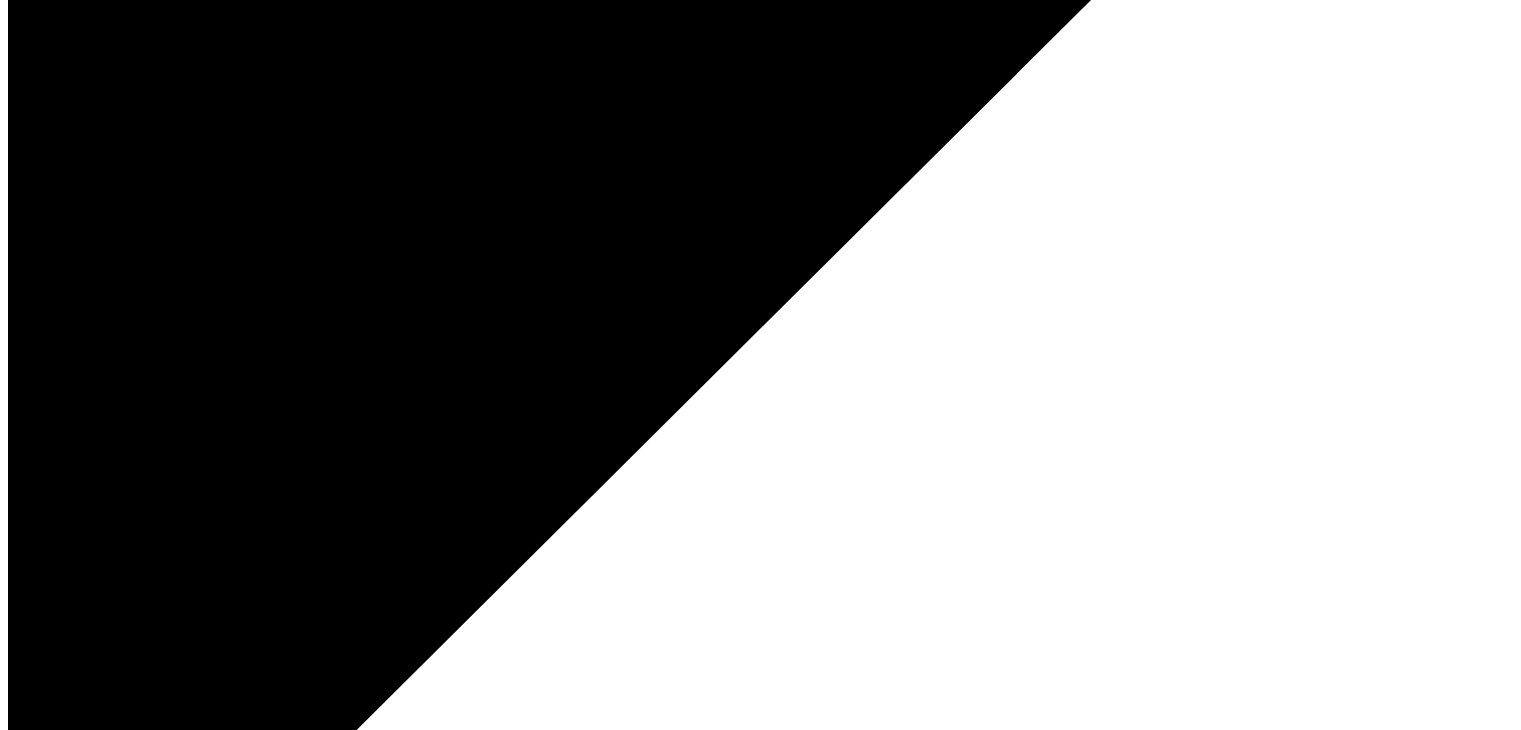 scroll, scrollTop: 2498, scrollLeft: 0, axis: vertical 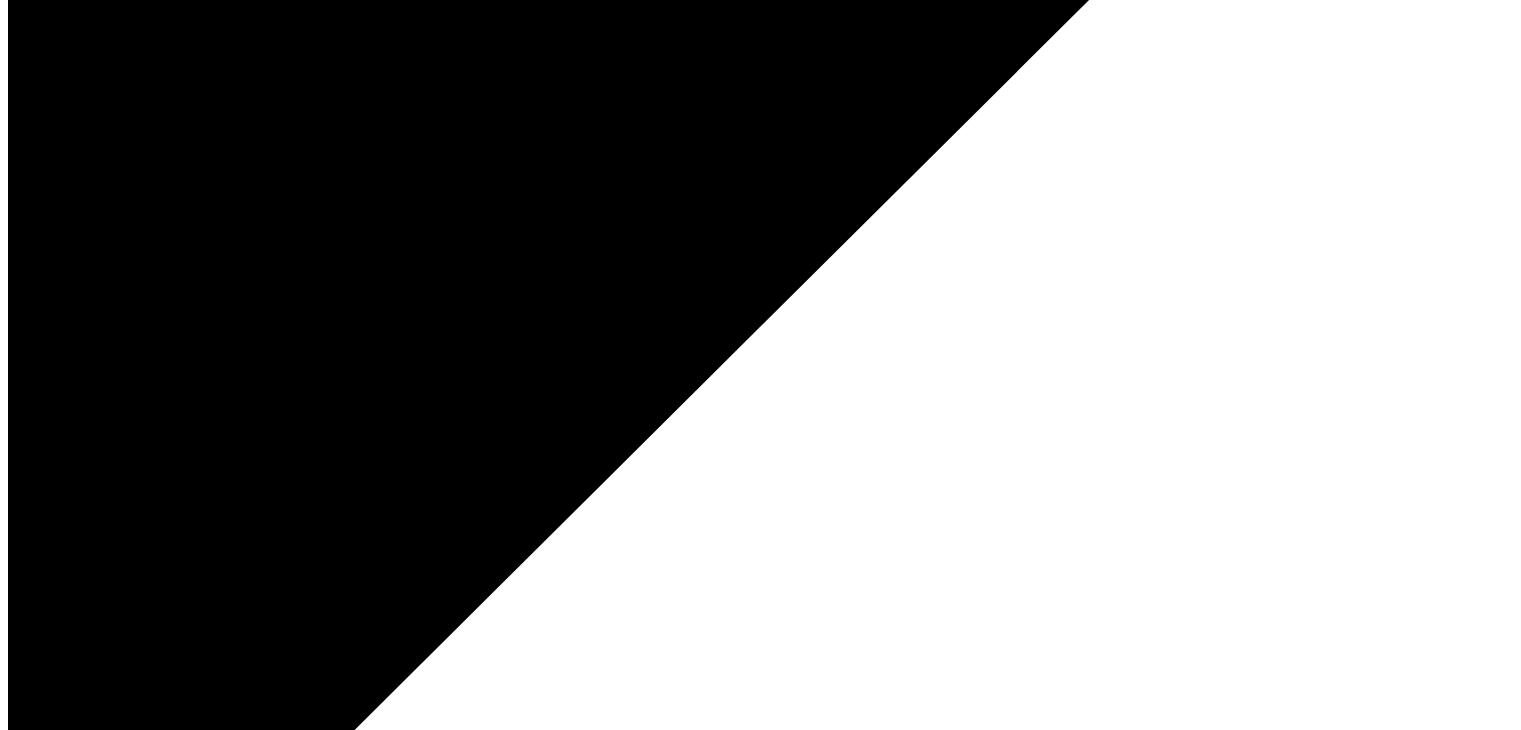 click at bounding box center (869, 15528) 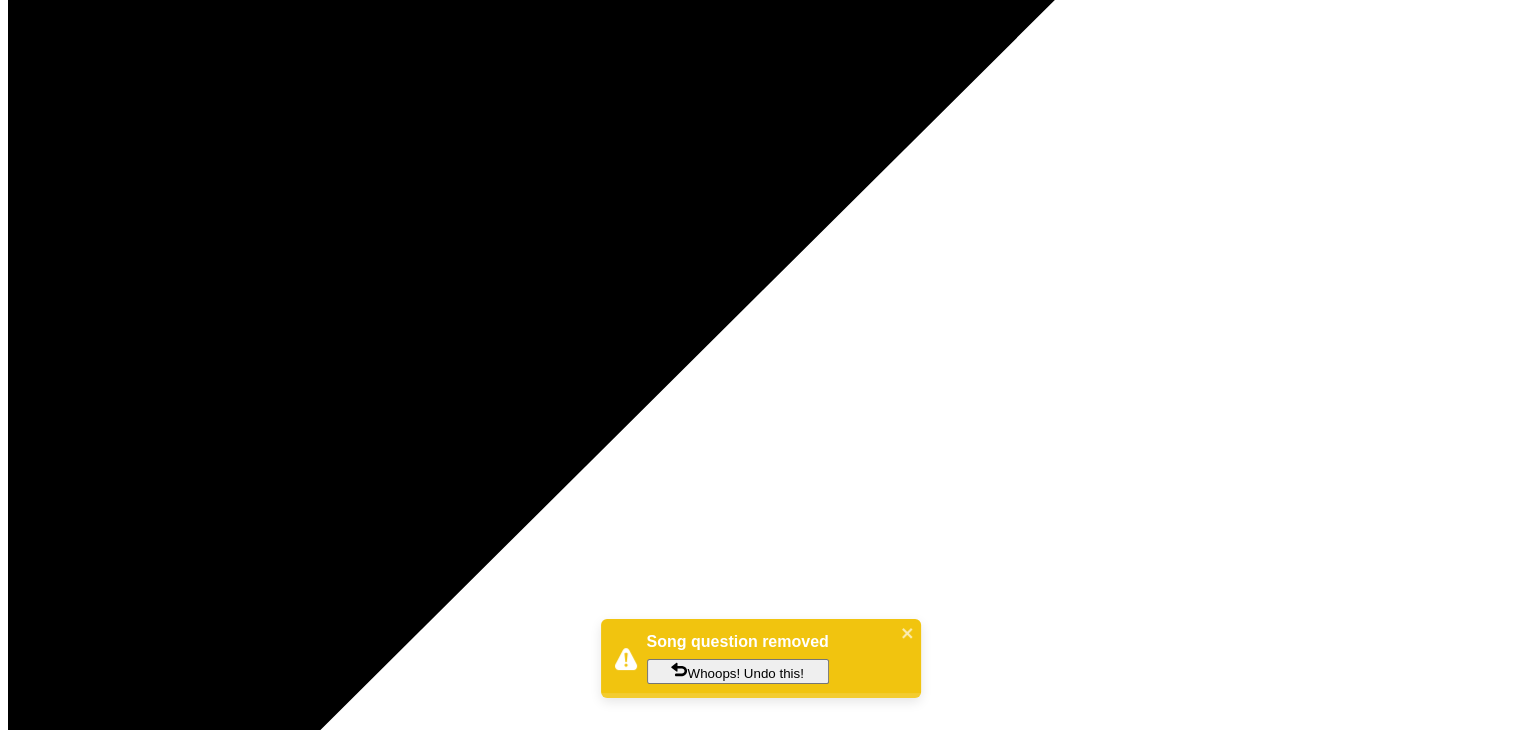 scroll, scrollTop: 2536, scrollLeft: 0, axis: vertical 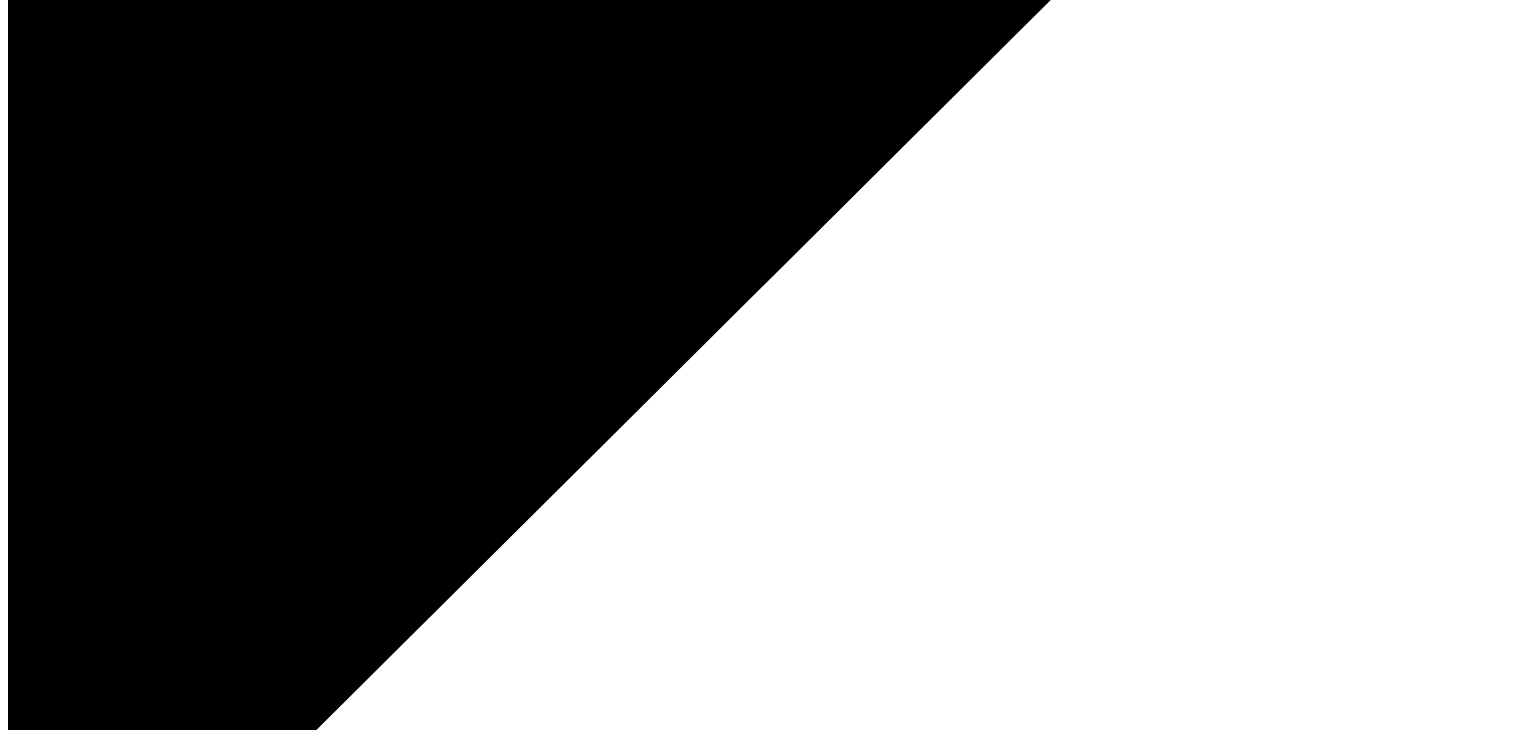 click on "Multiple Choice" at bounding box center (140, 15573) 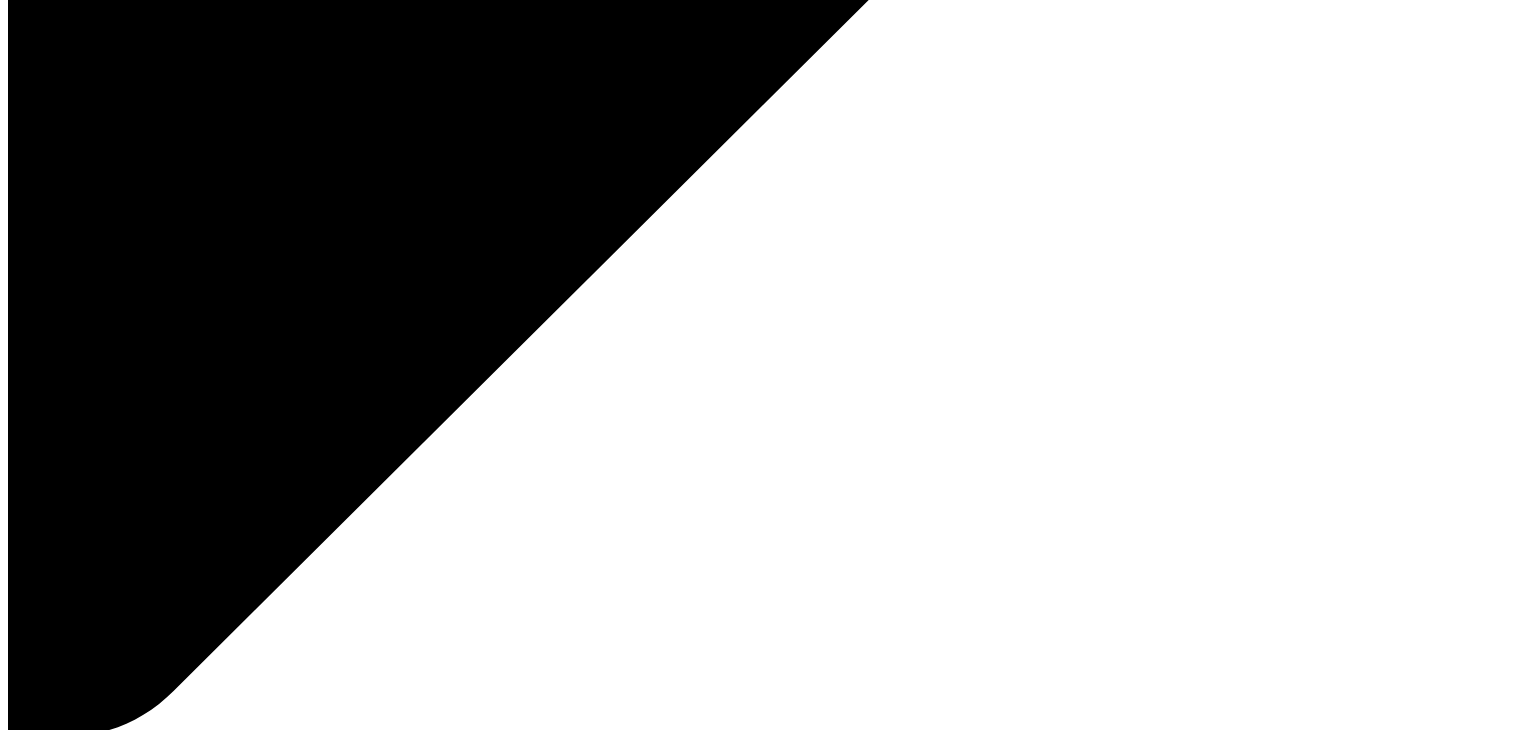 scroll, scrollTop: 2720, scrollLeft: 0, axis: vertical 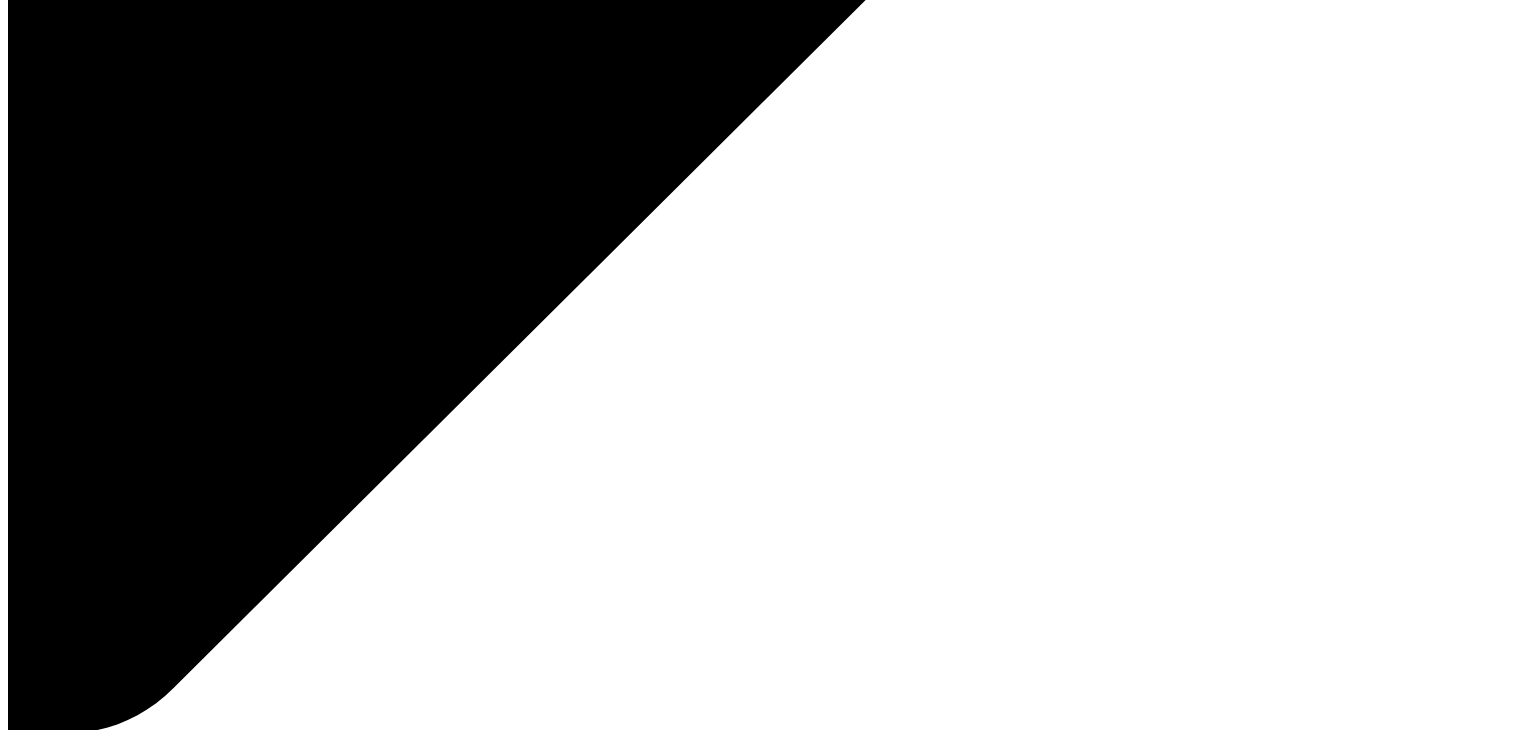 click on "Question 4" at bounding box center (152, 15732) 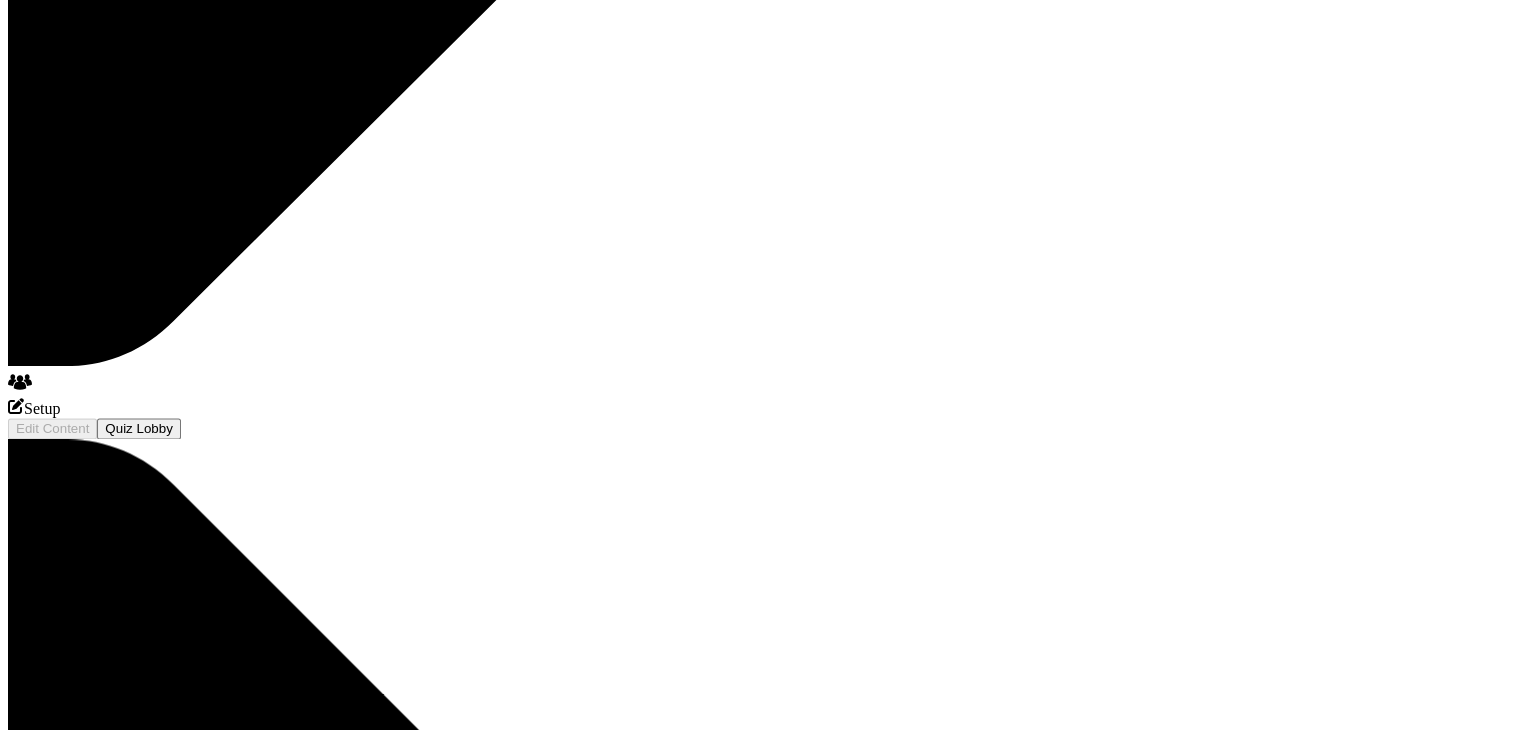 click on "add option" at bounding box center (760, 15432) 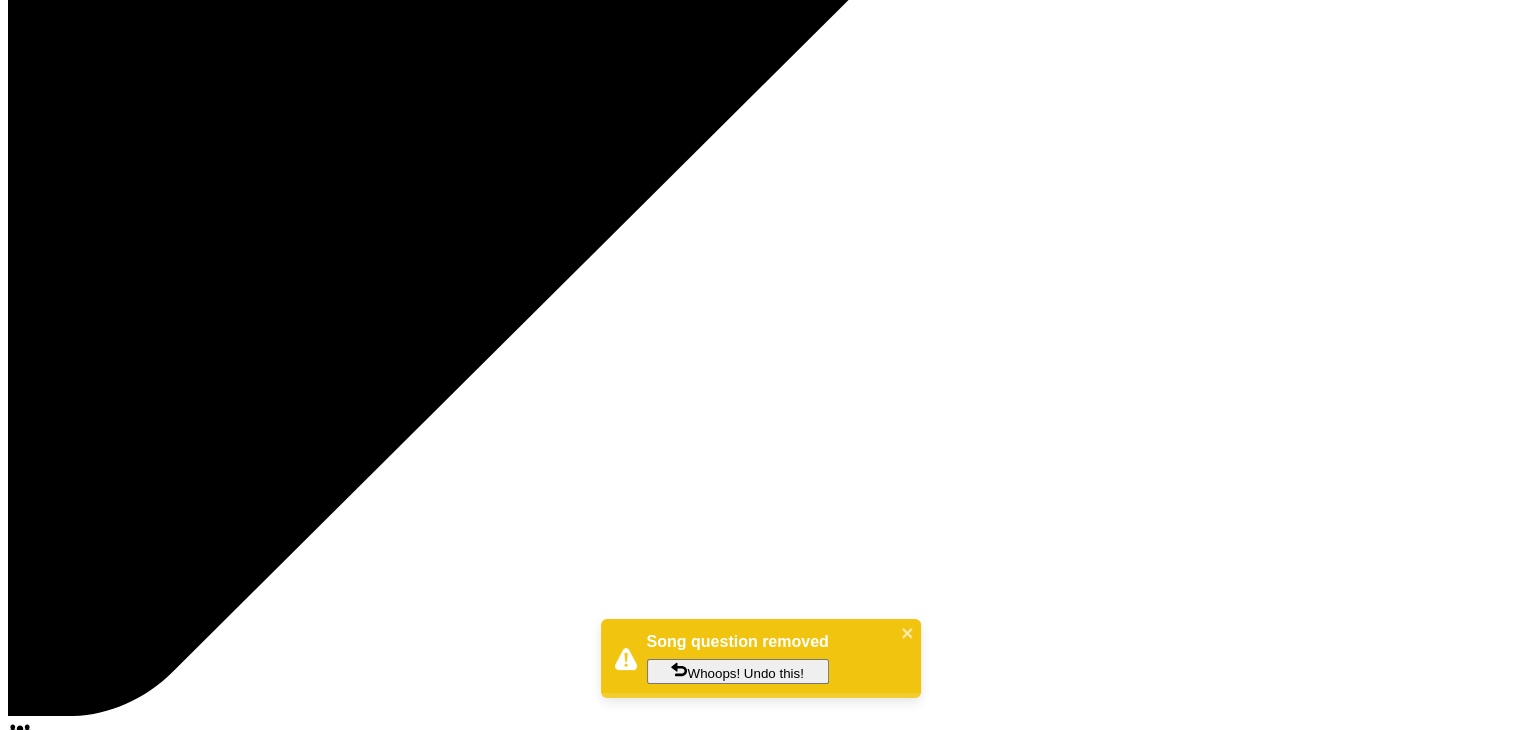 scroll, scrollTop: 2724, scrollLeft: 0, axis: vertical 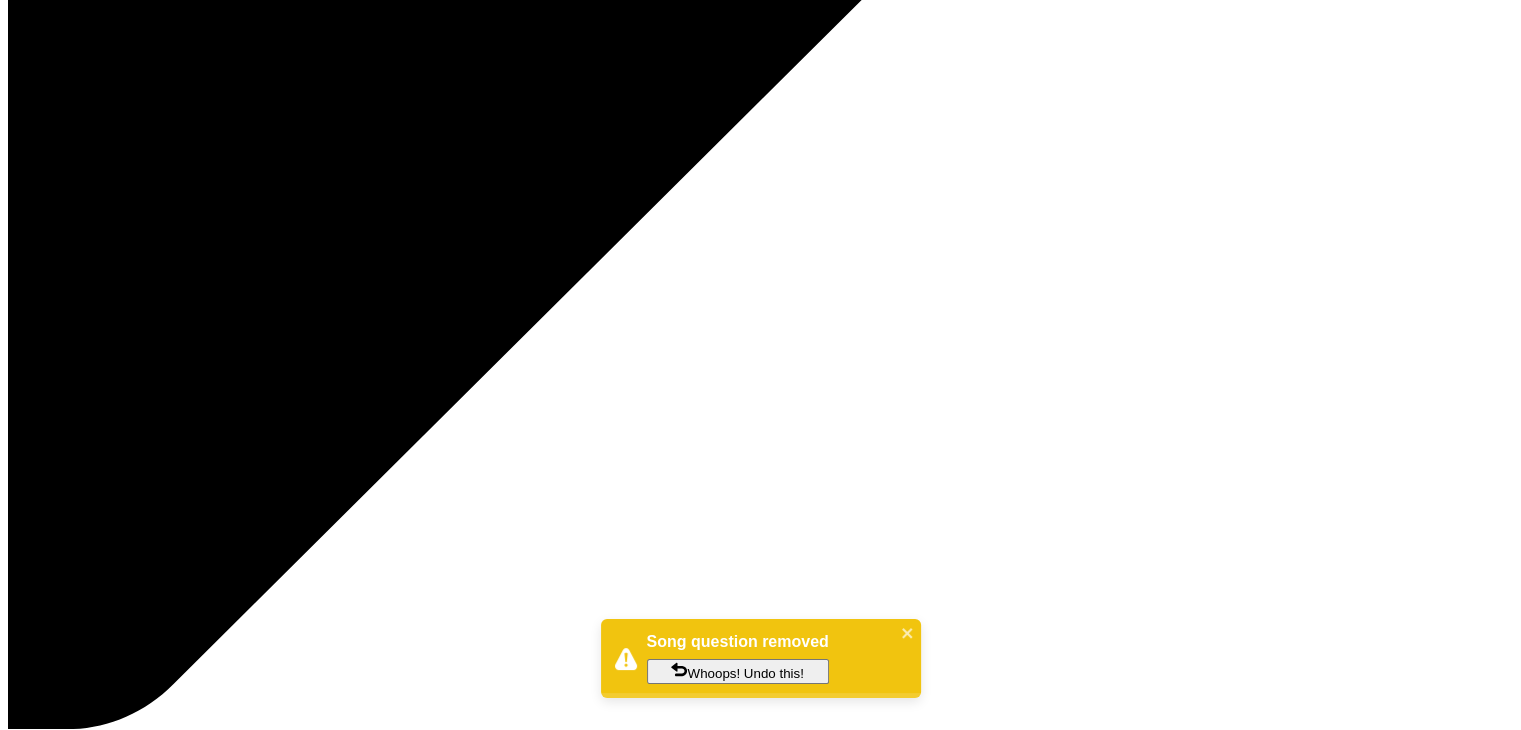 click on "Let's go" at bounding box center (134, 10073) 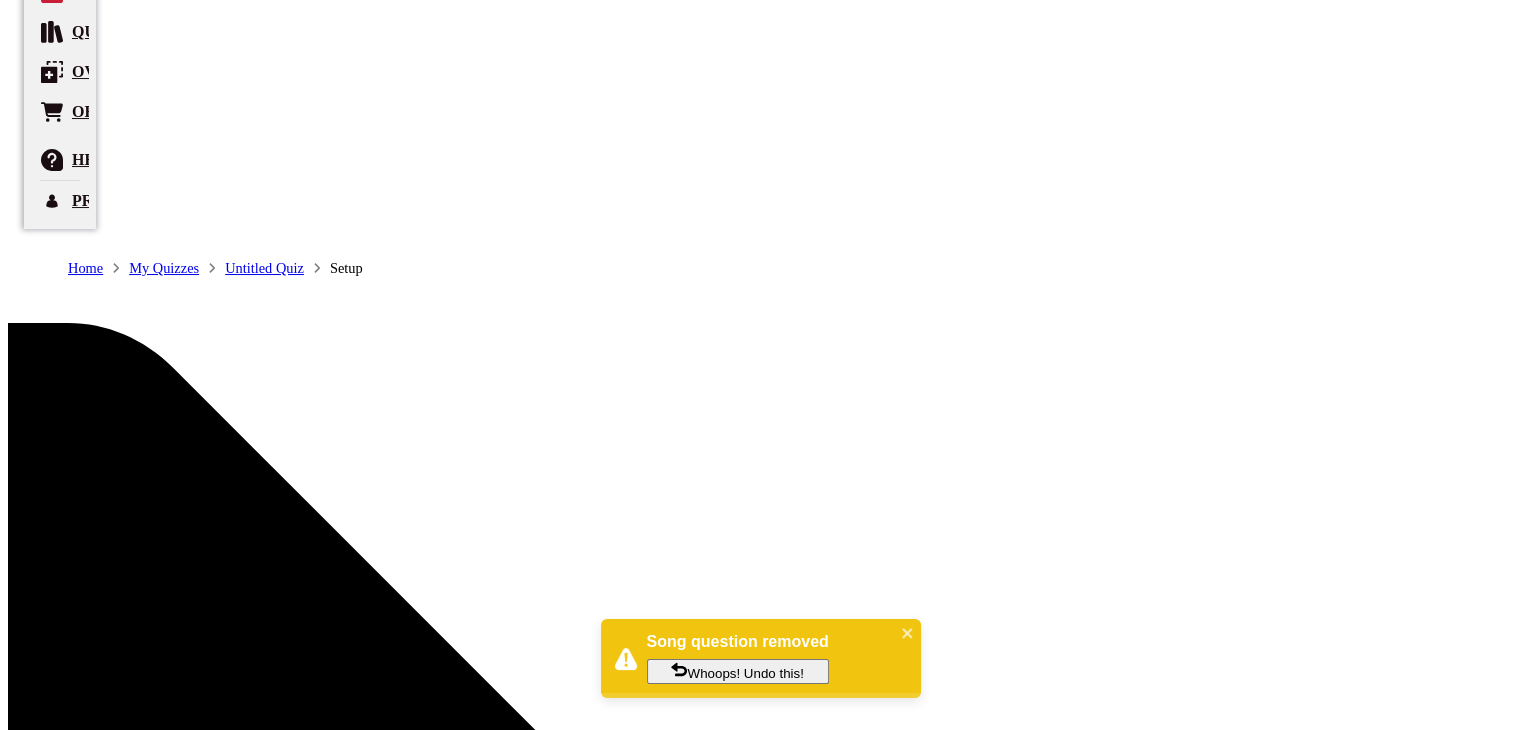 scroll, scrollTop: 104, scrollLeft: 0, axis: vertical 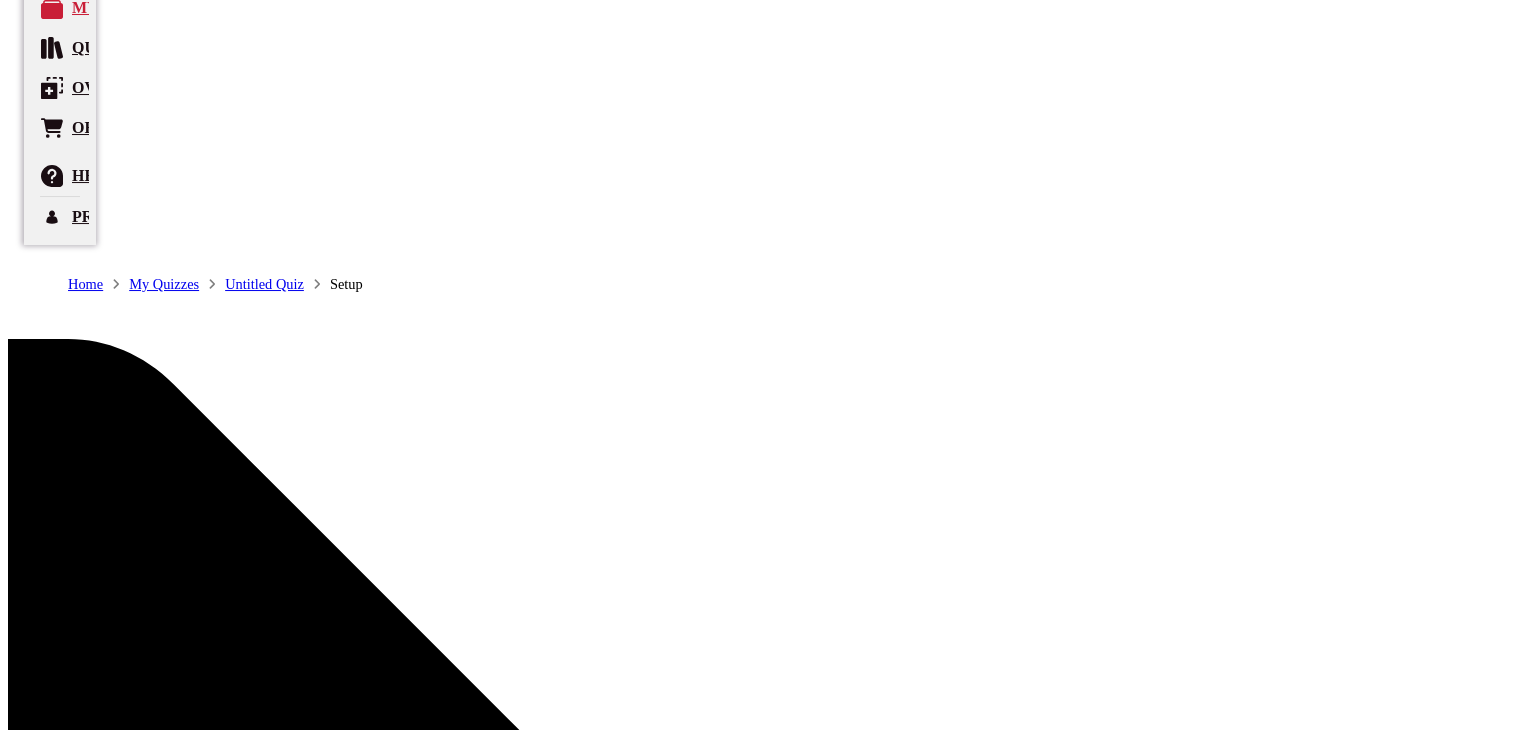 click on "Questions : 4" at bounding box center [569, 12955] 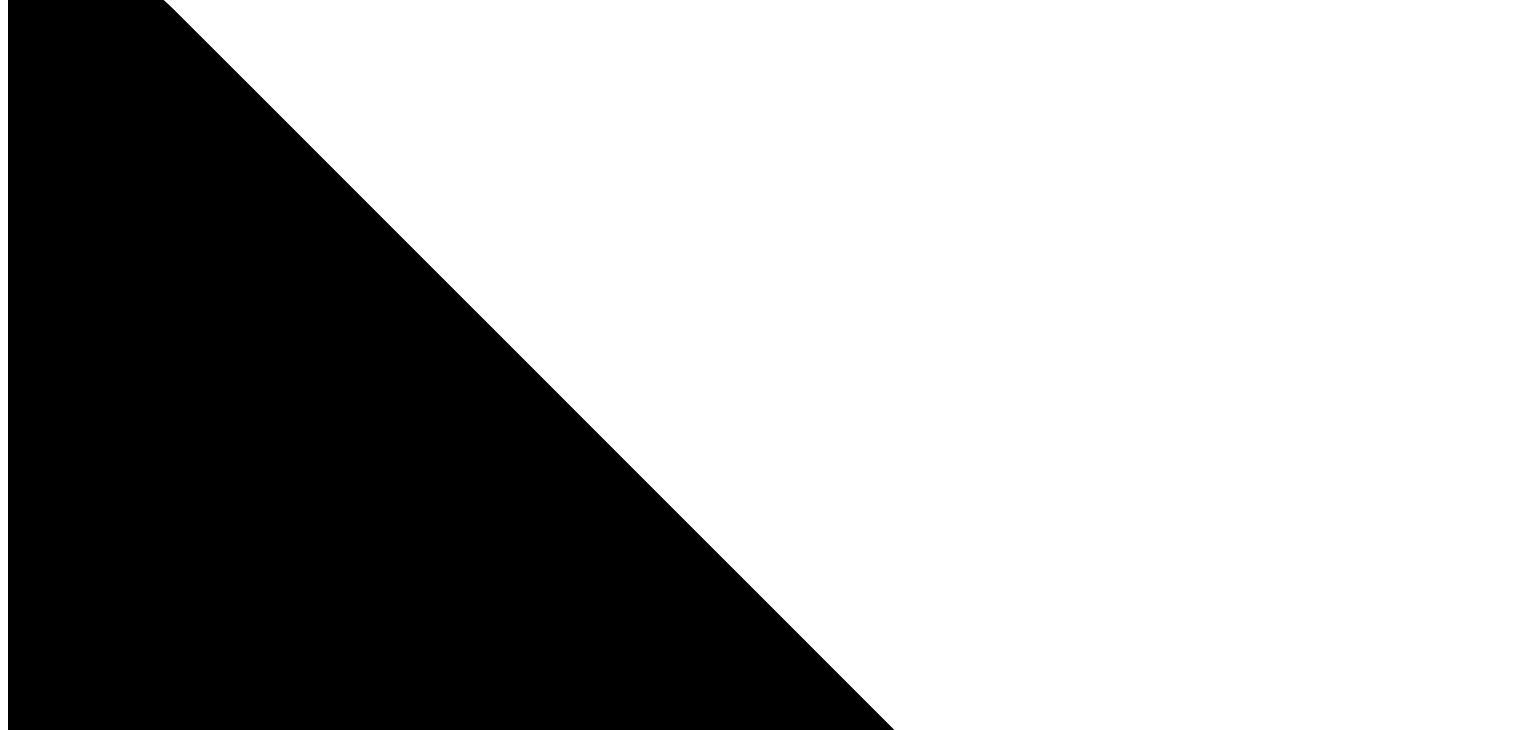 scroll, scrollTop: 560, scrollLeft: 0, axis: vertical 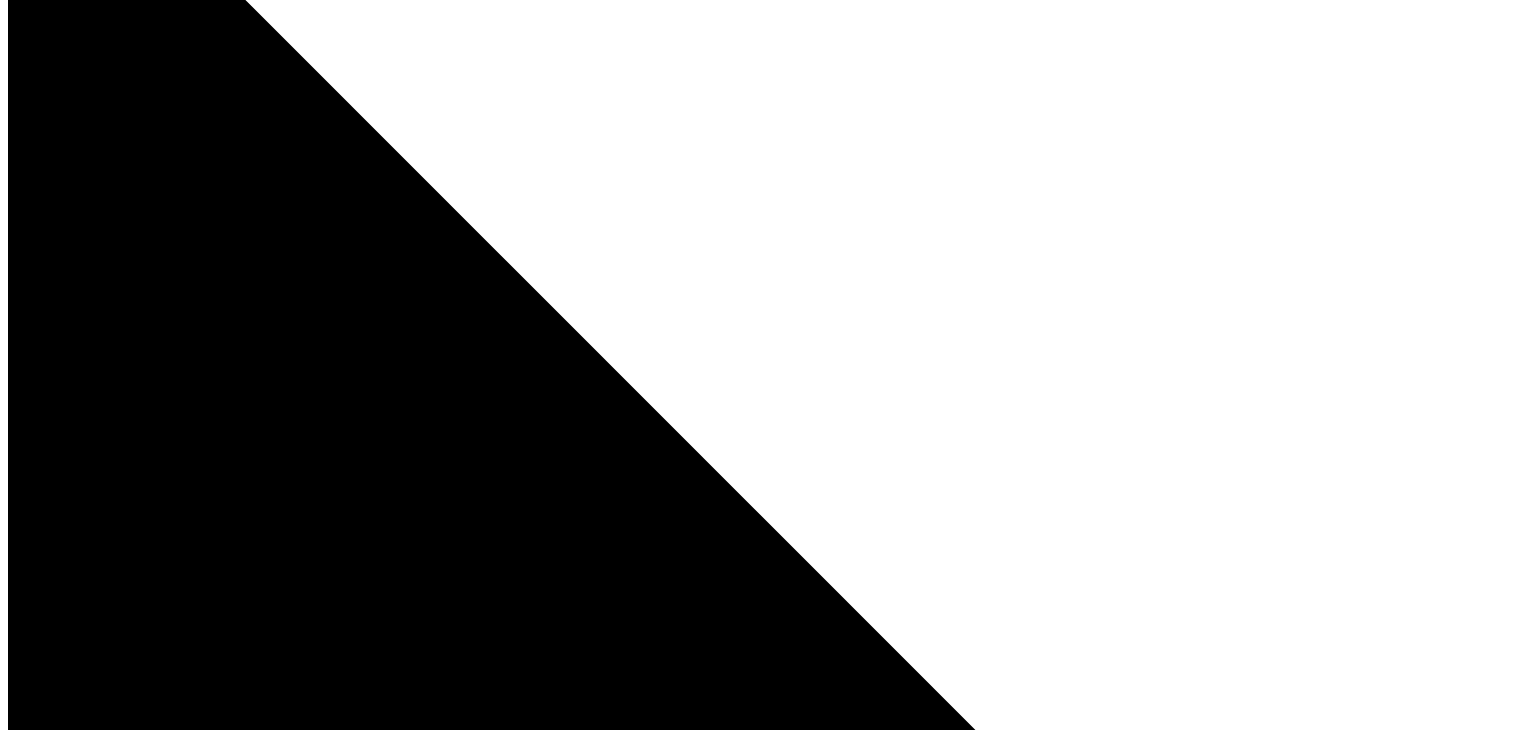 click at bounding box center (84, 13061) 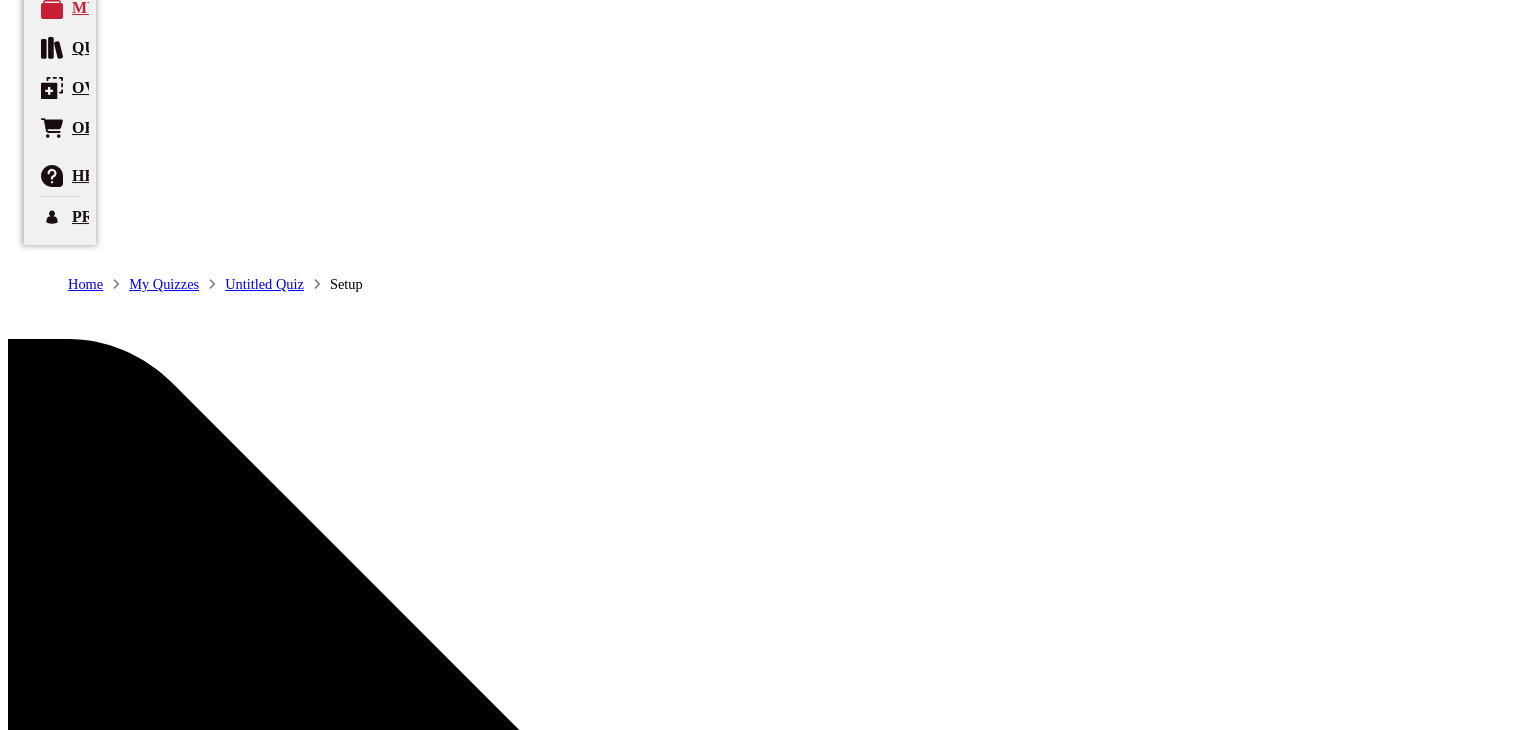 click on "Copy URL" at bounding box center (1341, 12961) 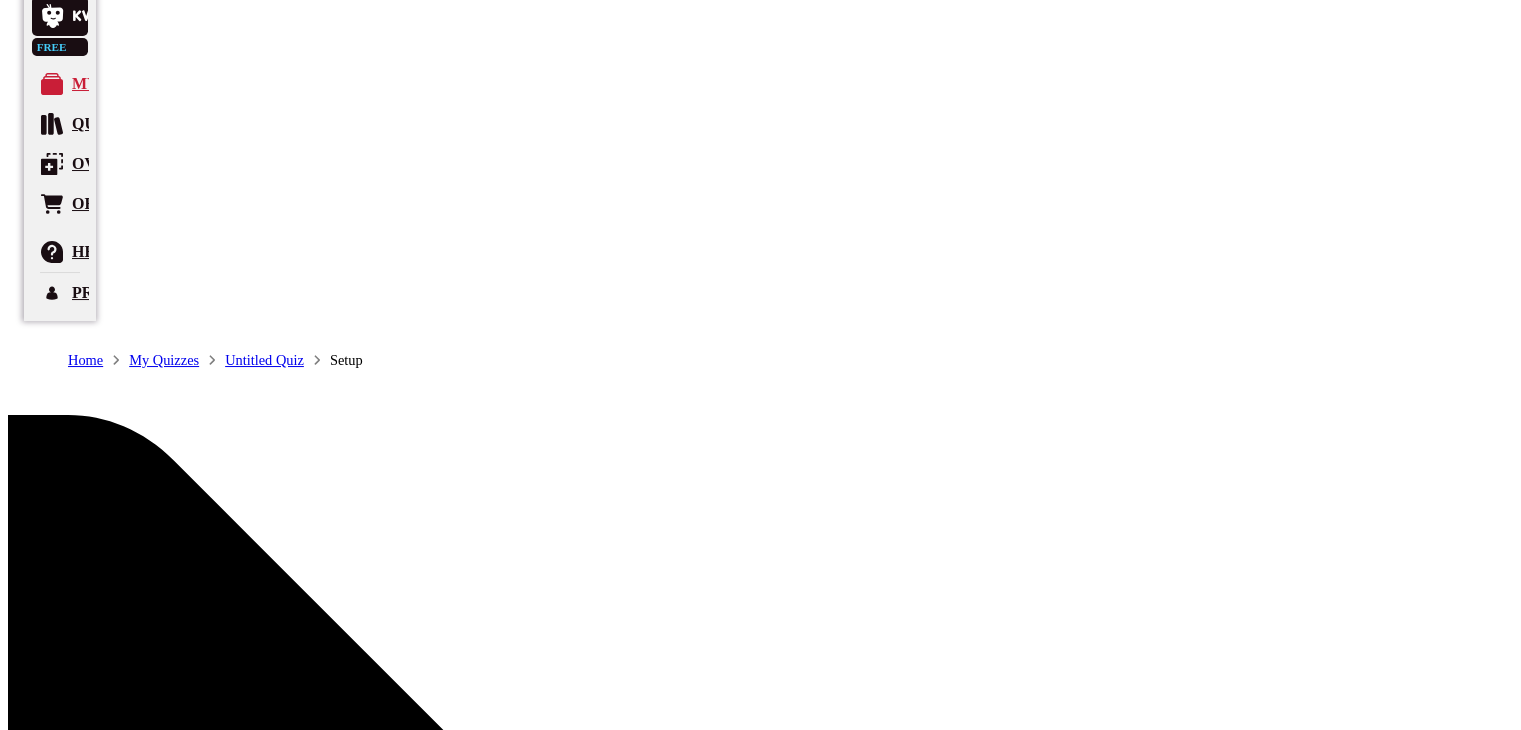 scroll, scrollTop: 24, scrollLeft: 0, axis: vertical 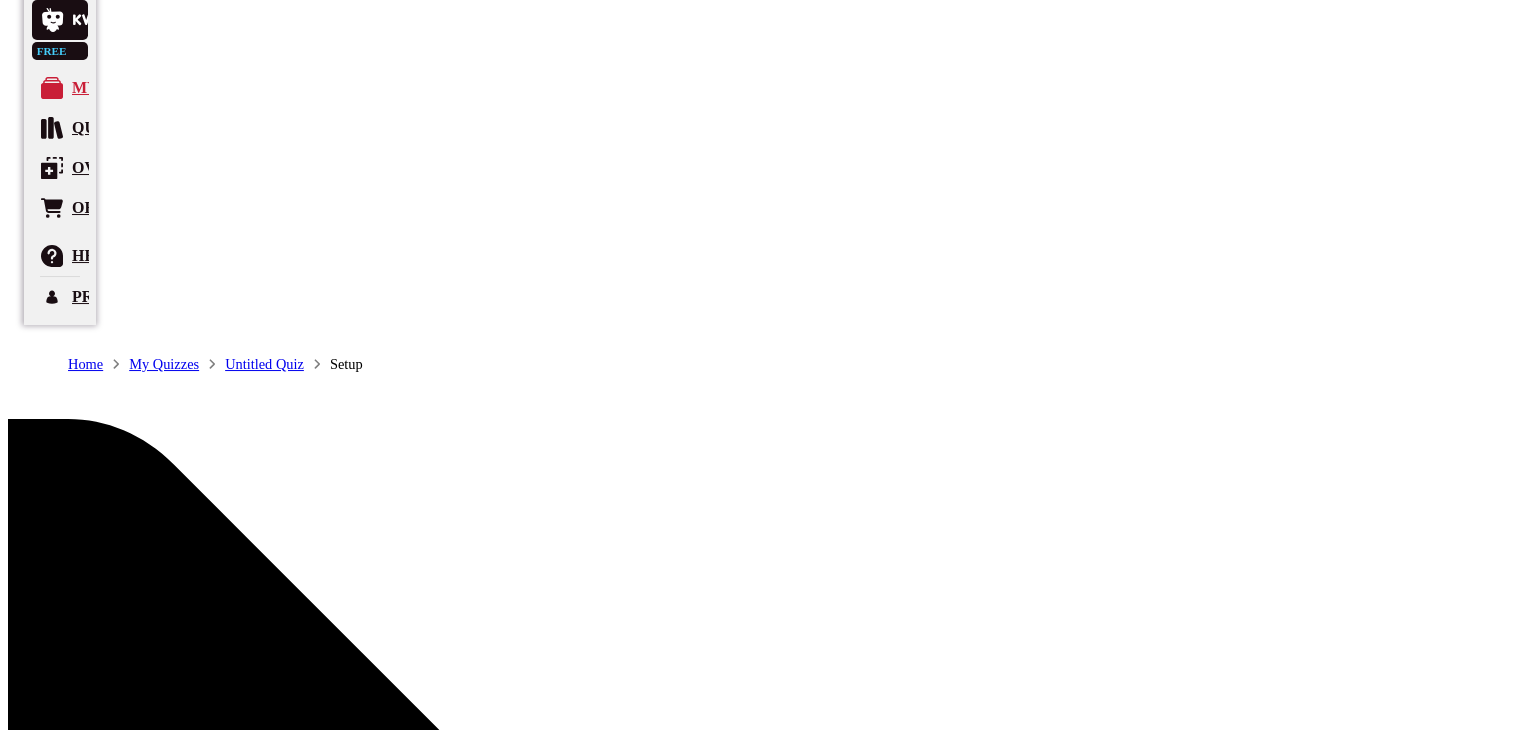 click on "Edit Content" at bounding box center (52, 3491) 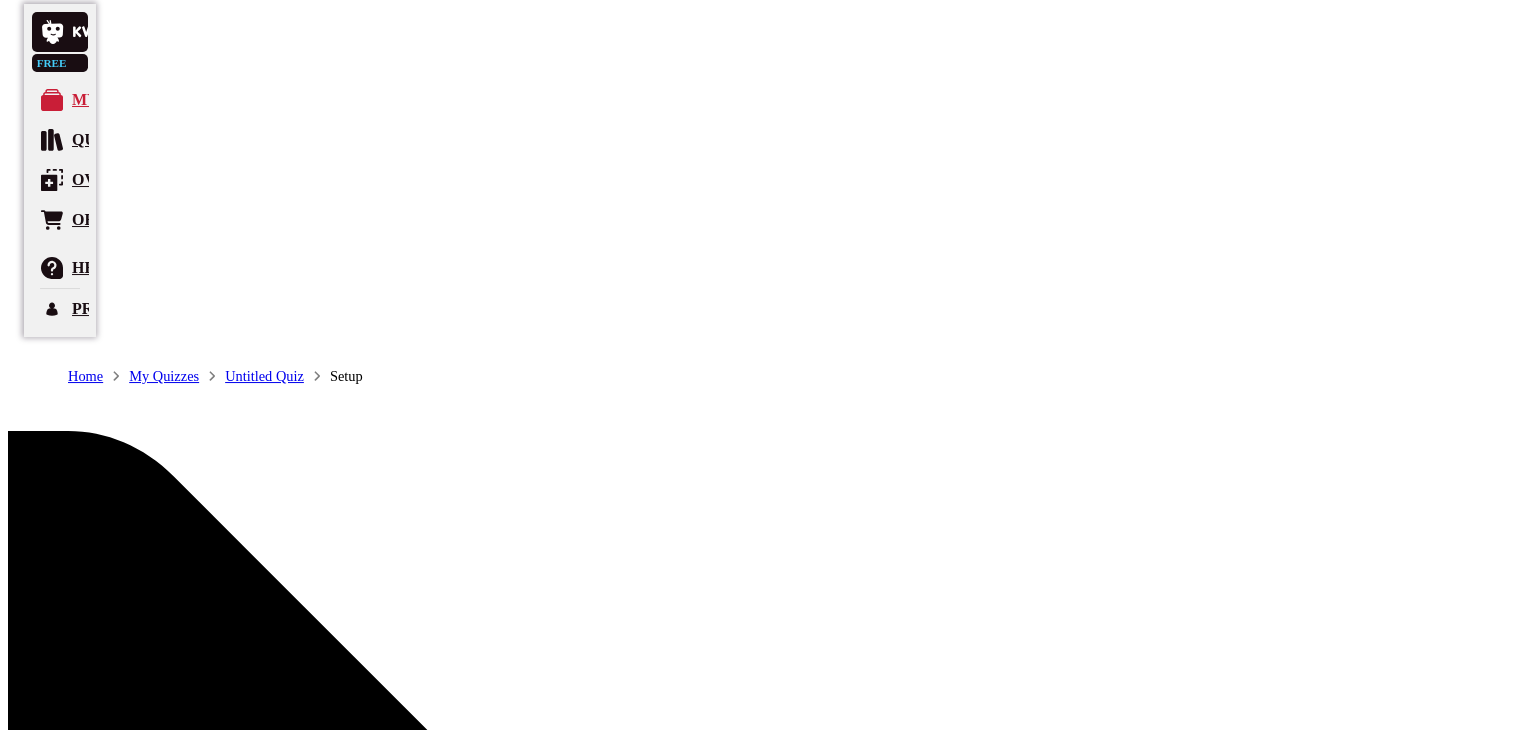 scroll, scrollTop: 0, scrollLeft: 0, axis: both 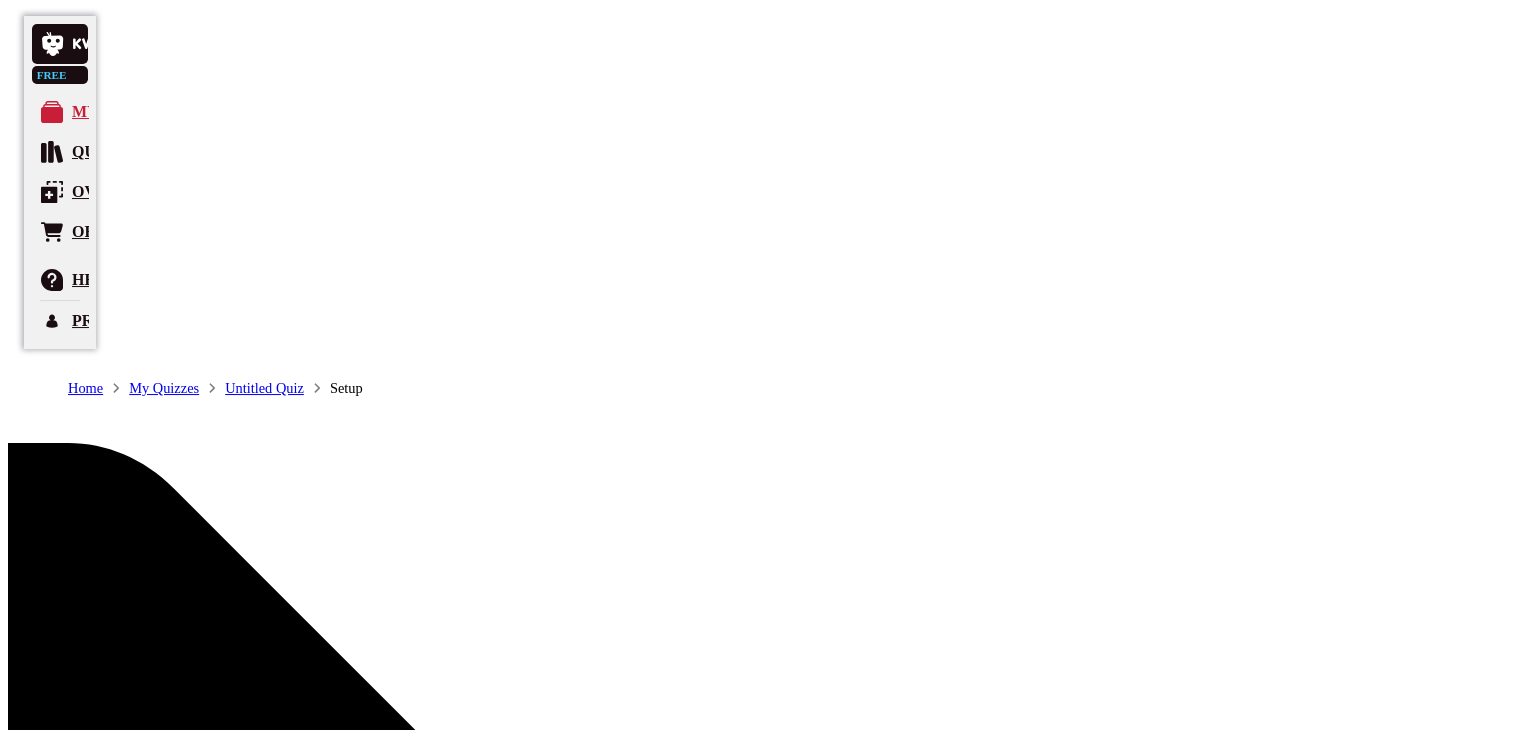 click on "Settings" at bounding box center (48, 12764) 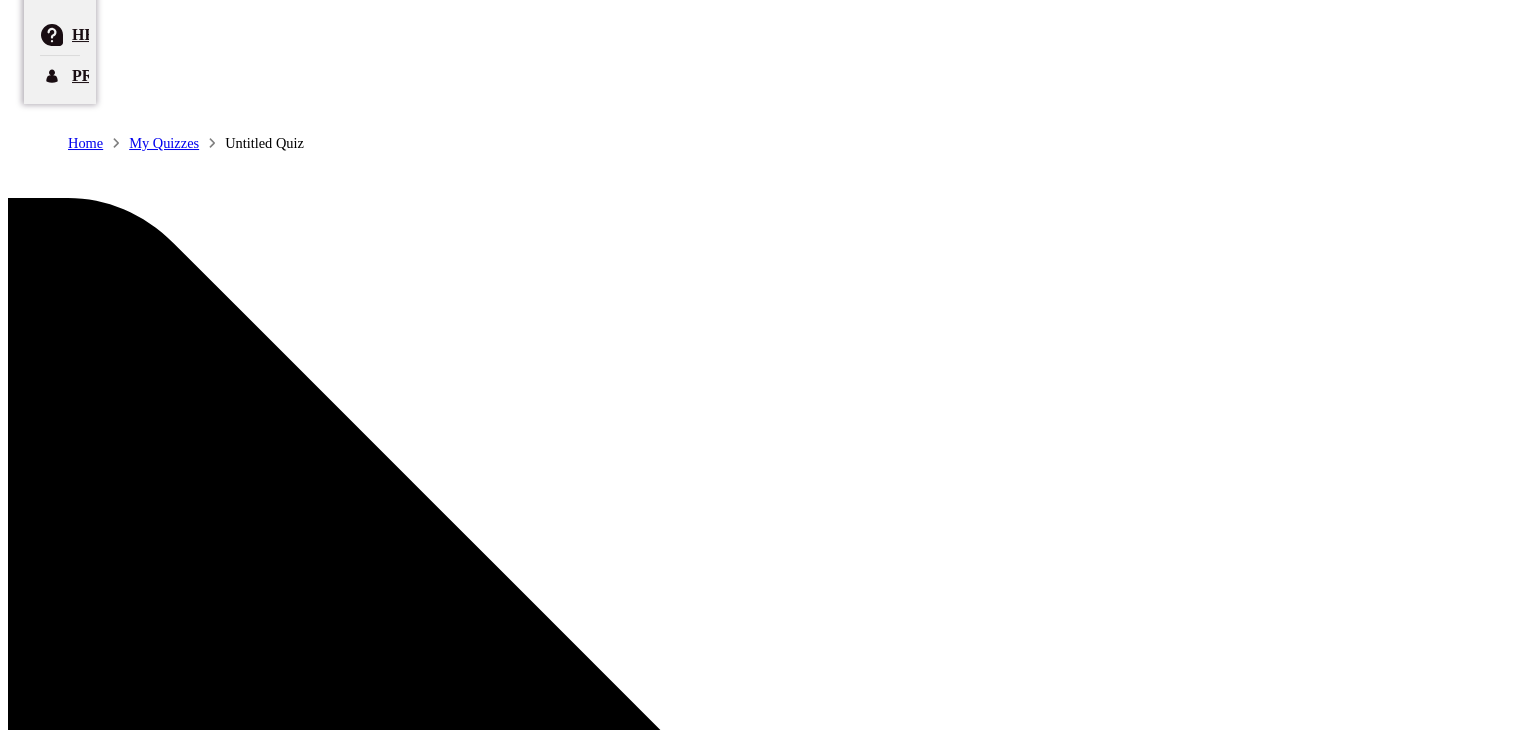 scroll, scrollTop: 256, scrollLeft: 0, axis: vertical 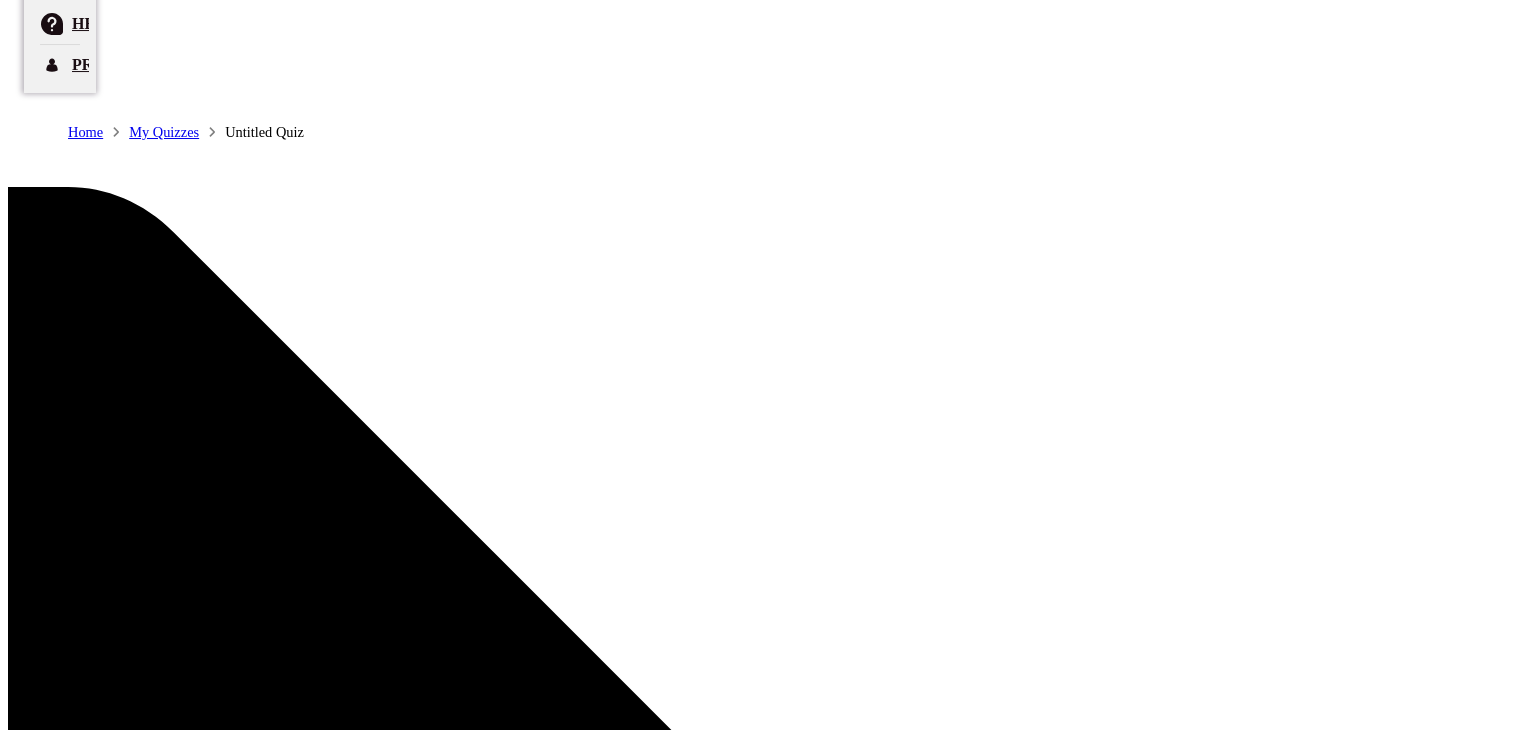 click at bounding box center (1199, 12970) 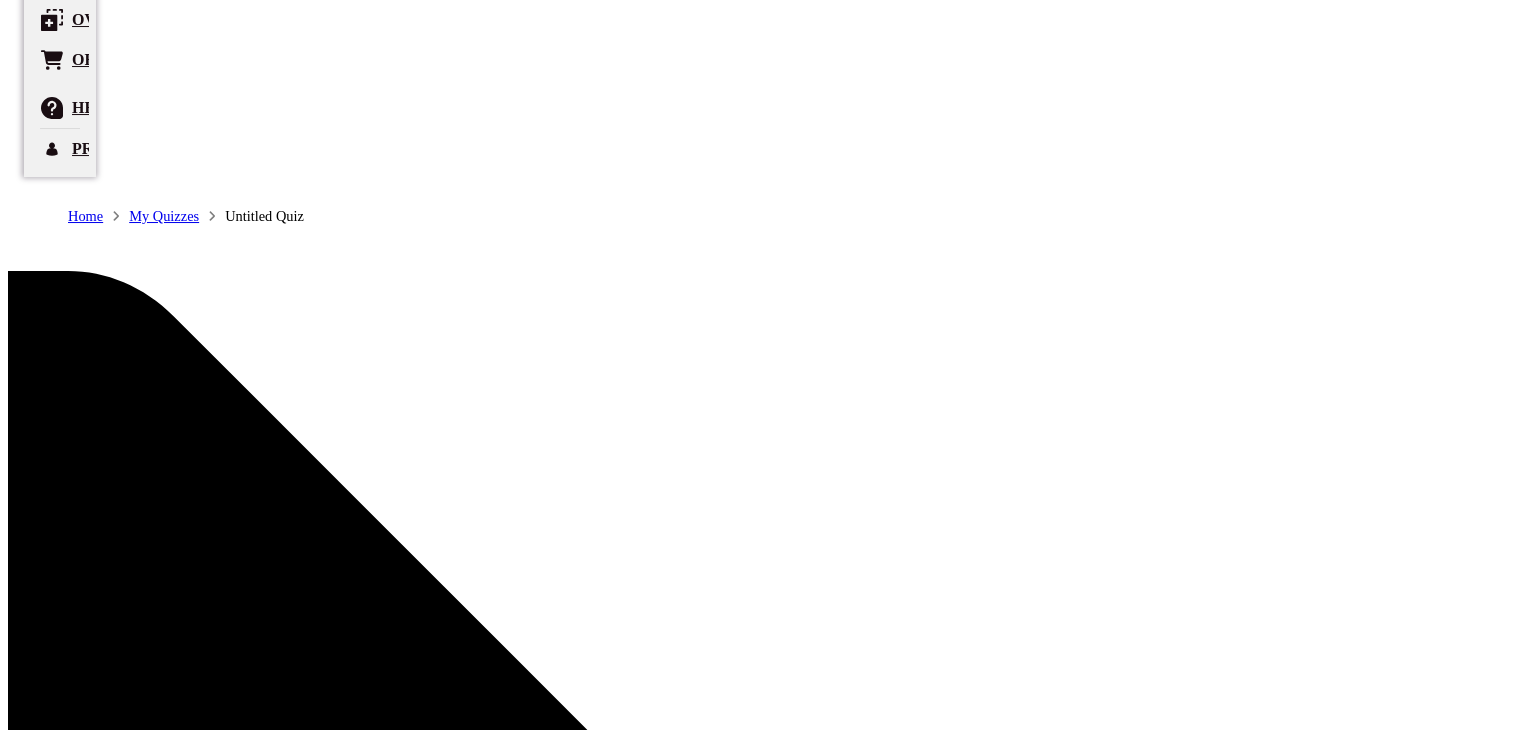 scroll, scrollTop: 208, scrollLeft: 0, axis: vertical 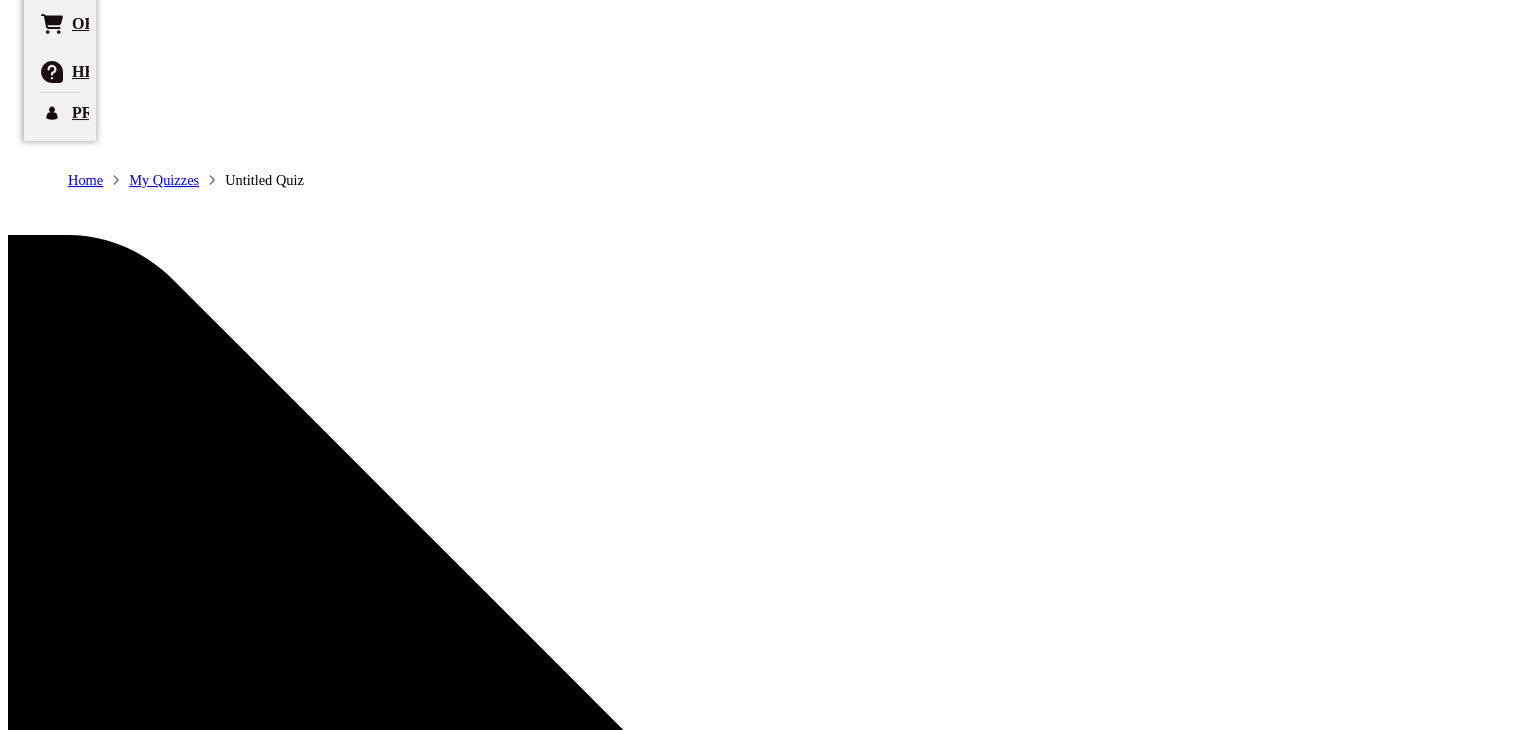 click at bounding box center [1291, 12998] 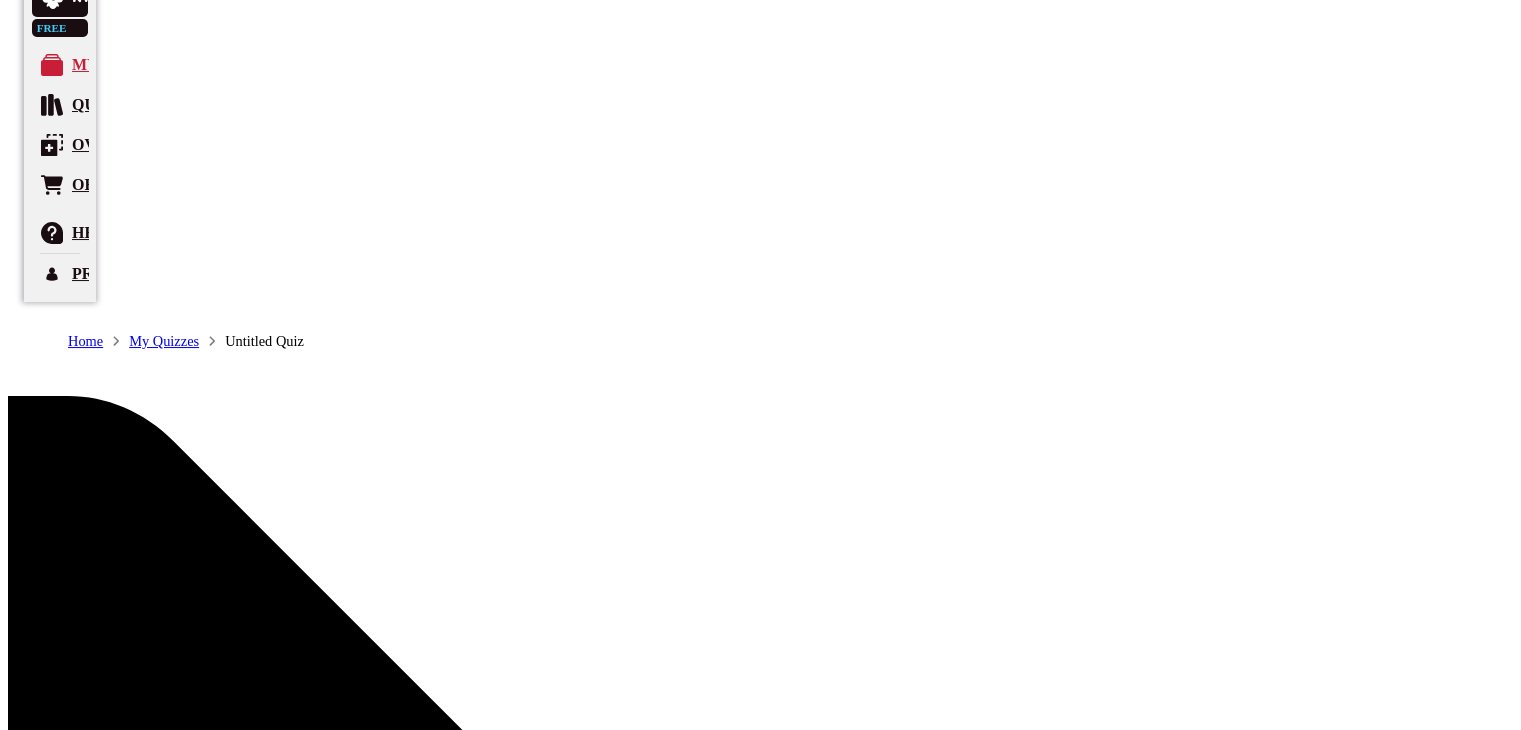 scroll, scrollTop: 0, scrollLeft: 0, axis: both 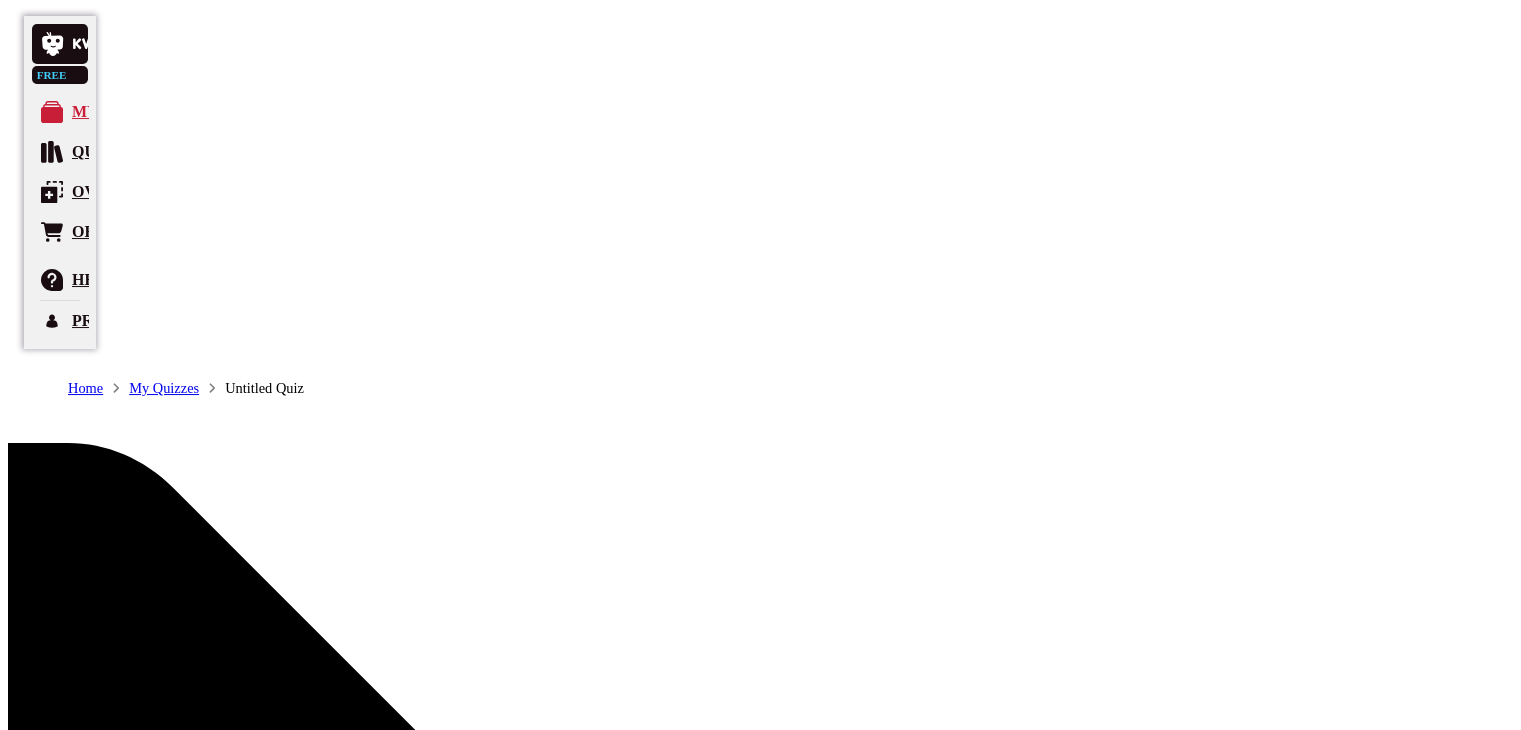 click on "Edit Quiz content" at bounding box center [75, 12764] 